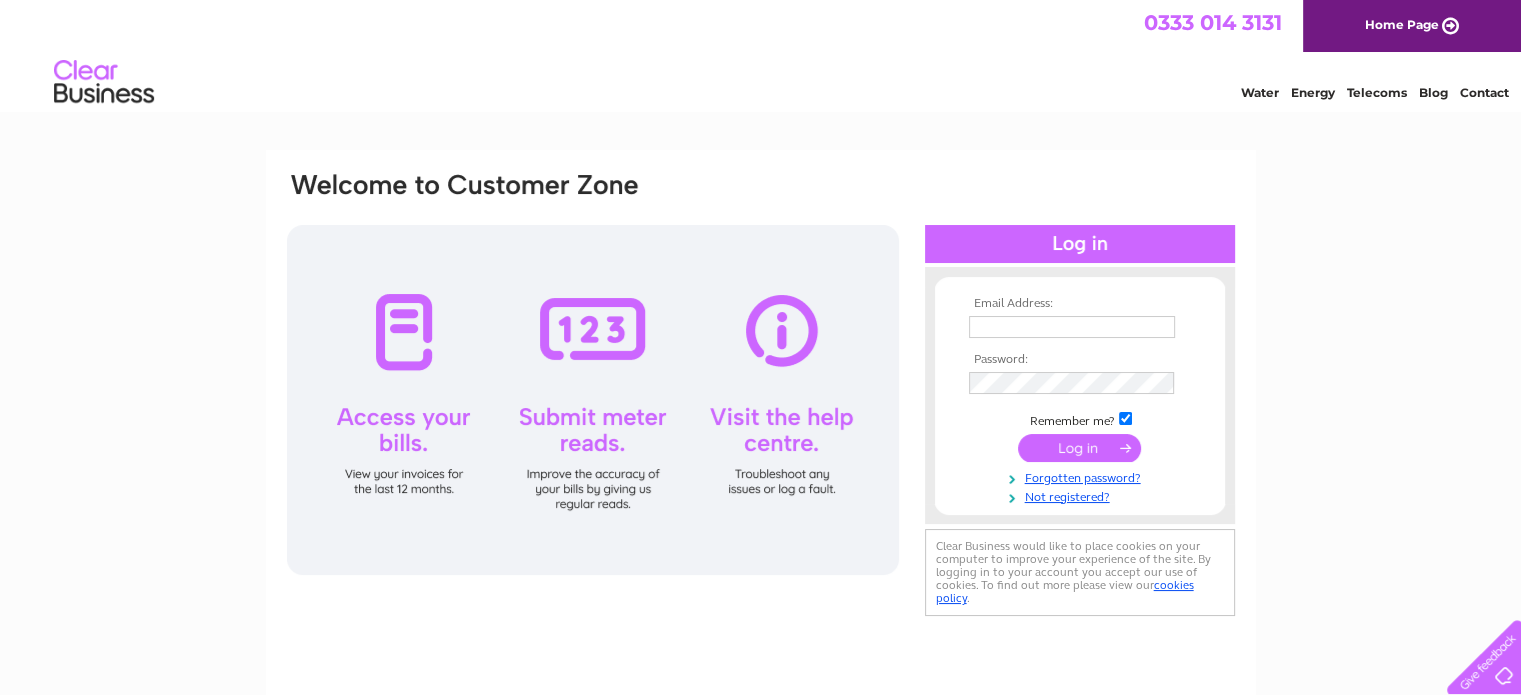 scroll, scrollTop: 0, scrollLeft: 0, axis: both 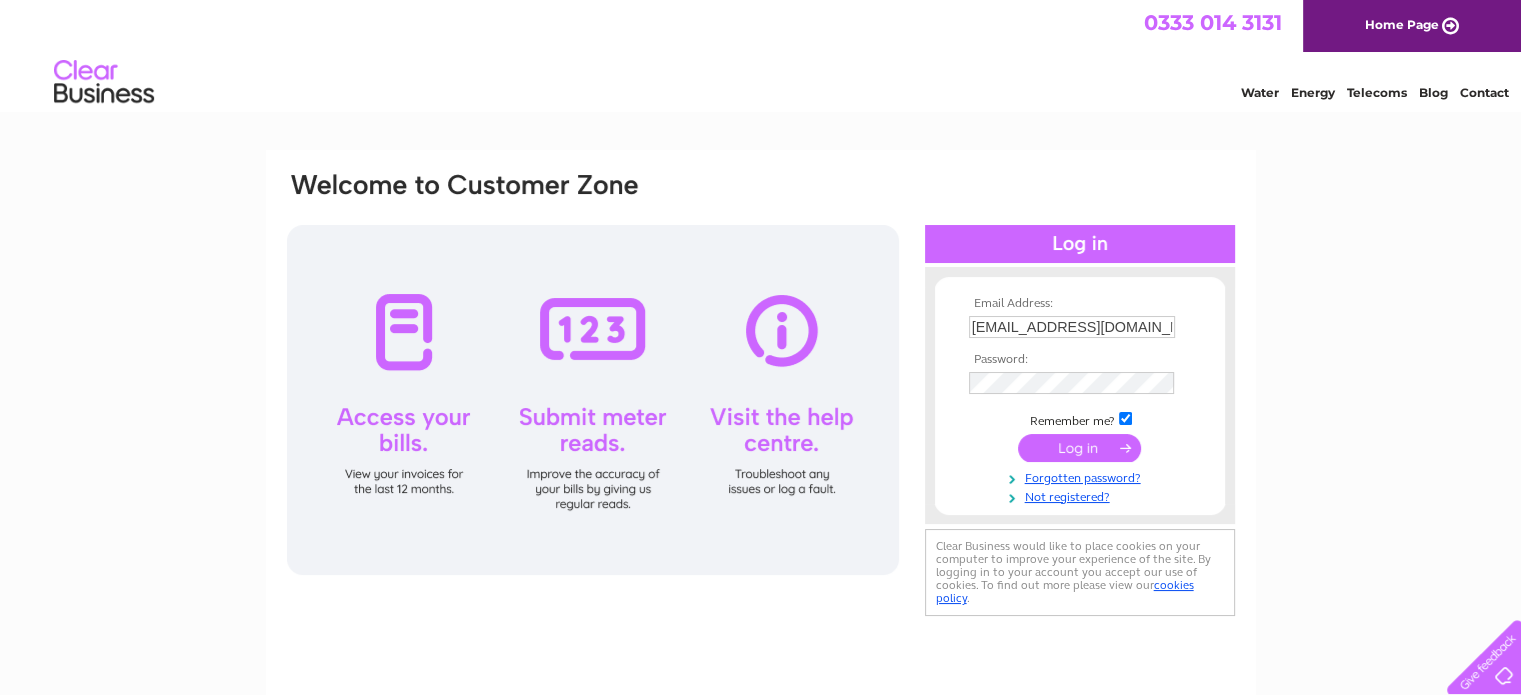 click at bounding box center (1079, 448) 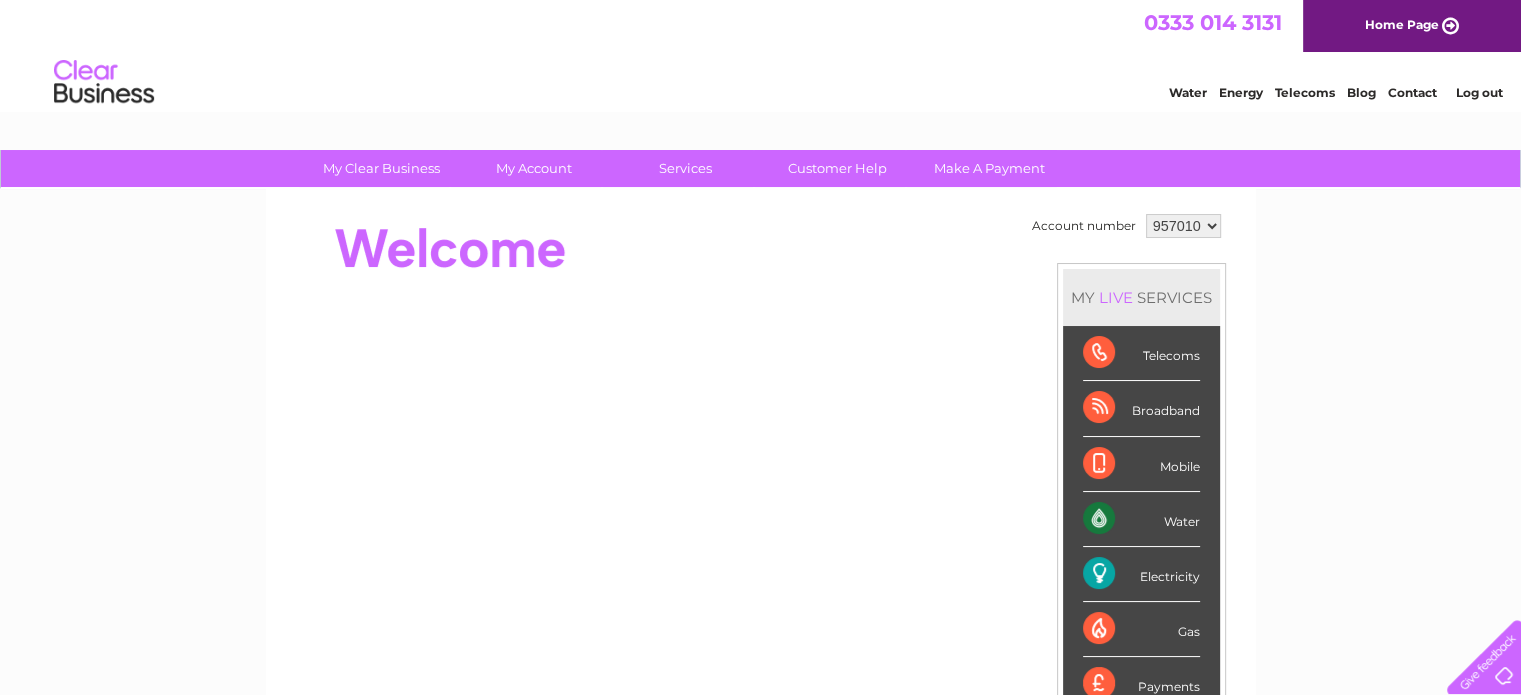 scroll, scrollTop: 0, scrollLeft: 0, axis: both 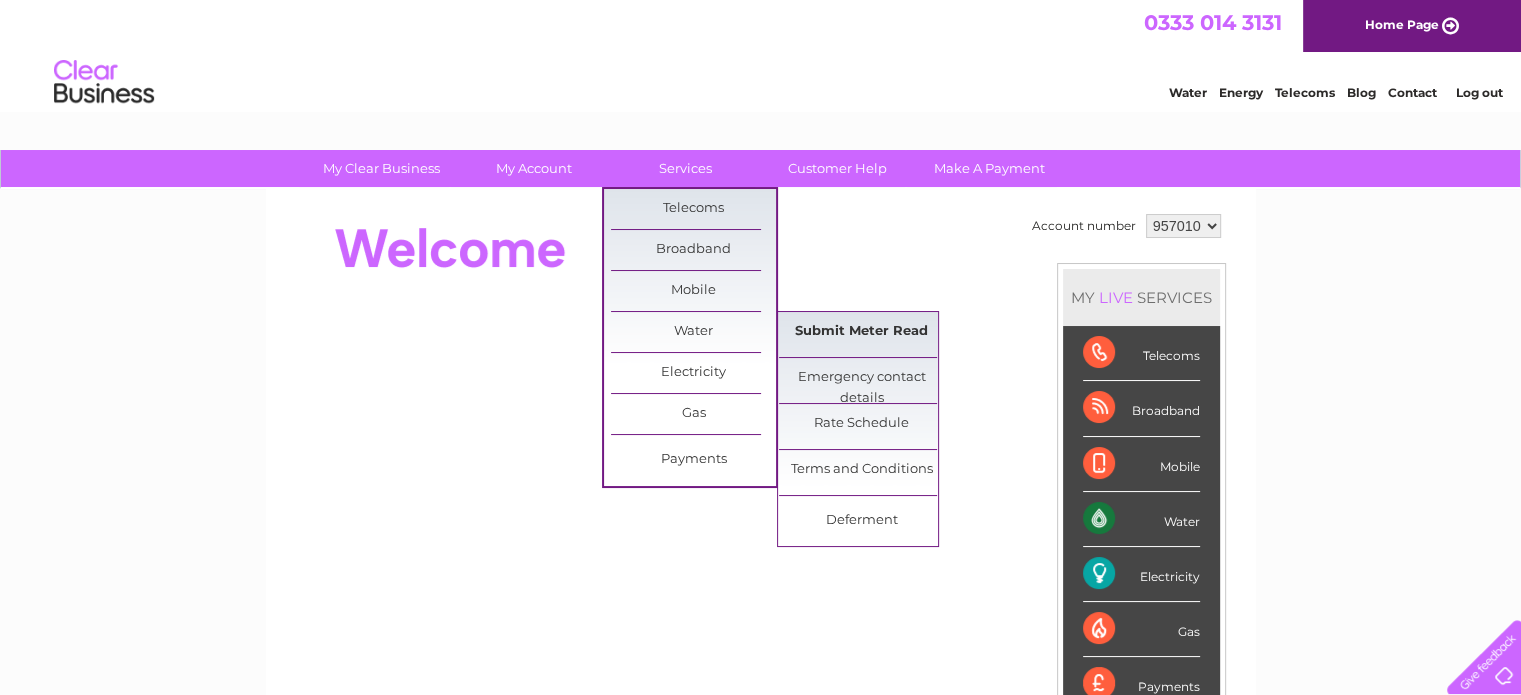 click on "Submit Meter Read" at bounding box center [861, 332] 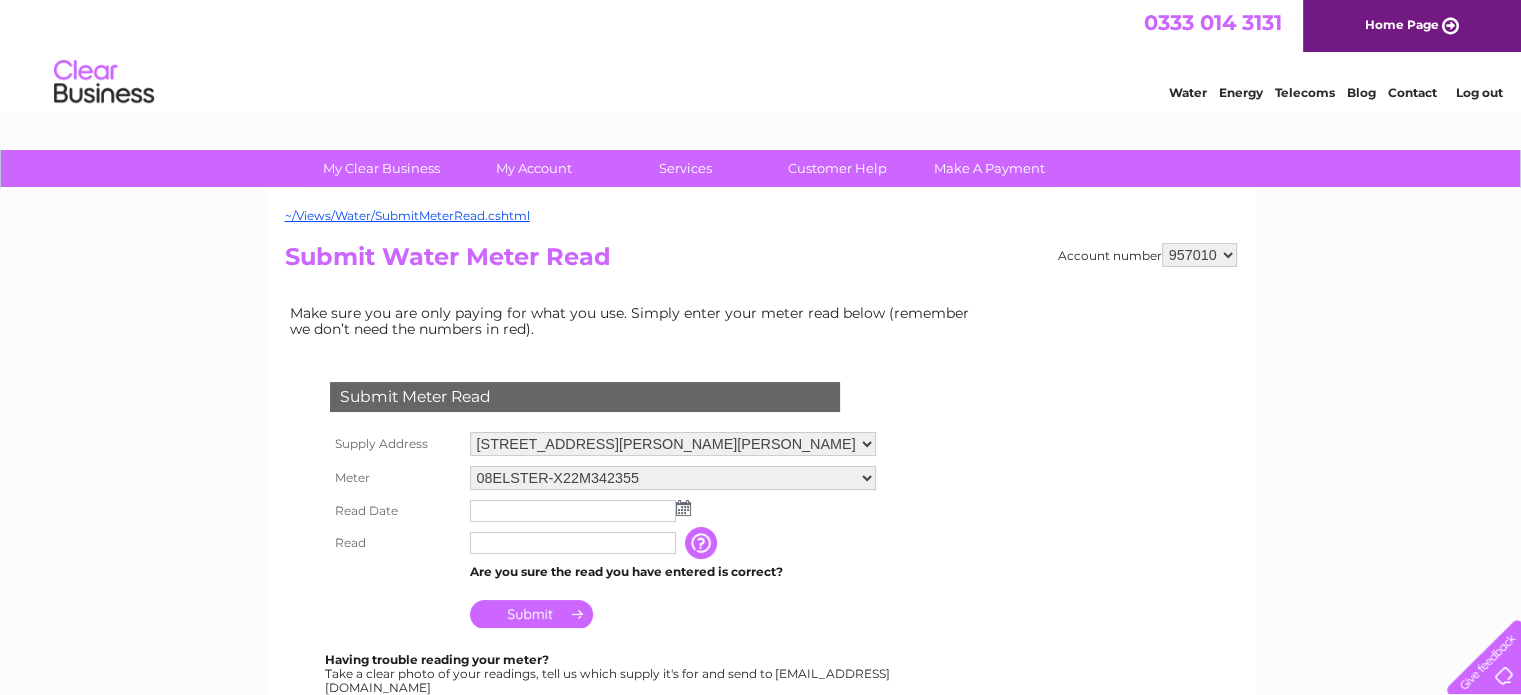 scroll, scrollTop: 0, scrollLeft: 0, axis: both 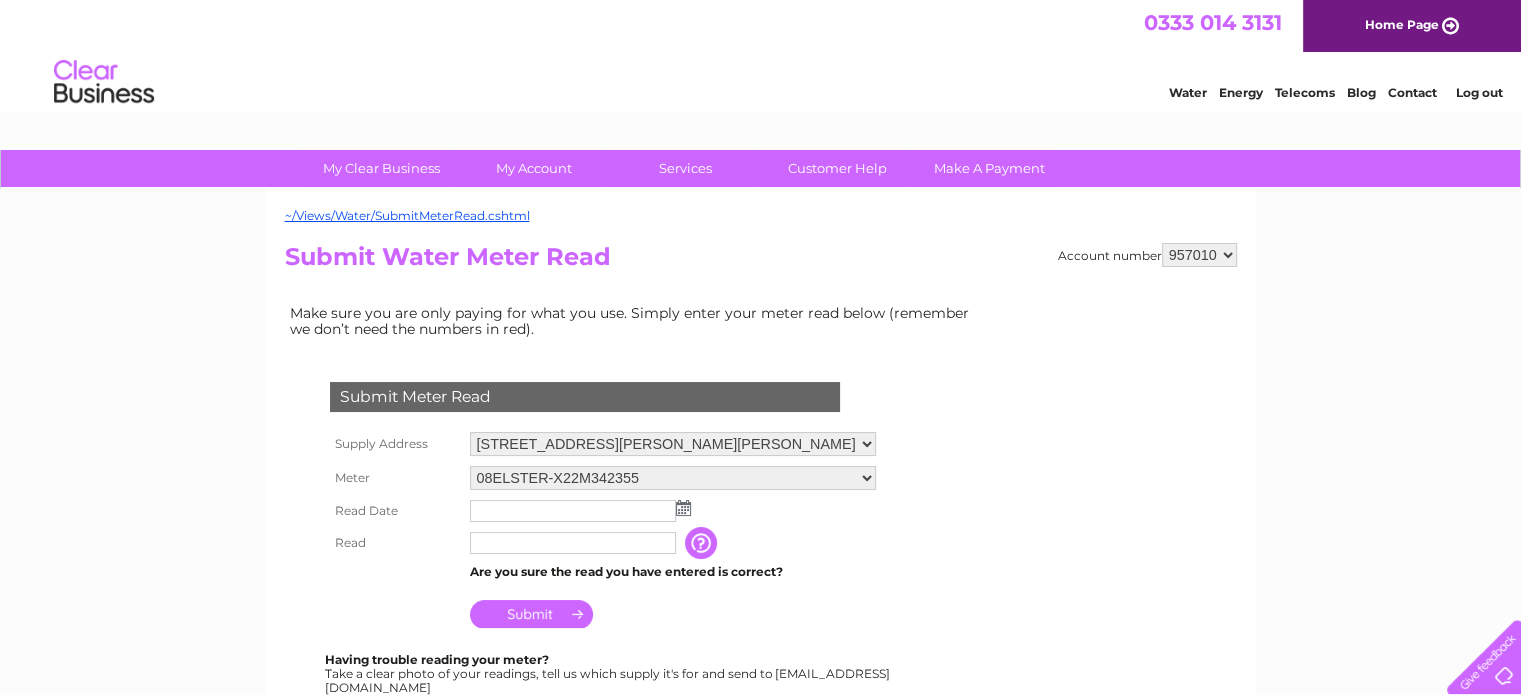 click at bounding box center [683, 508] 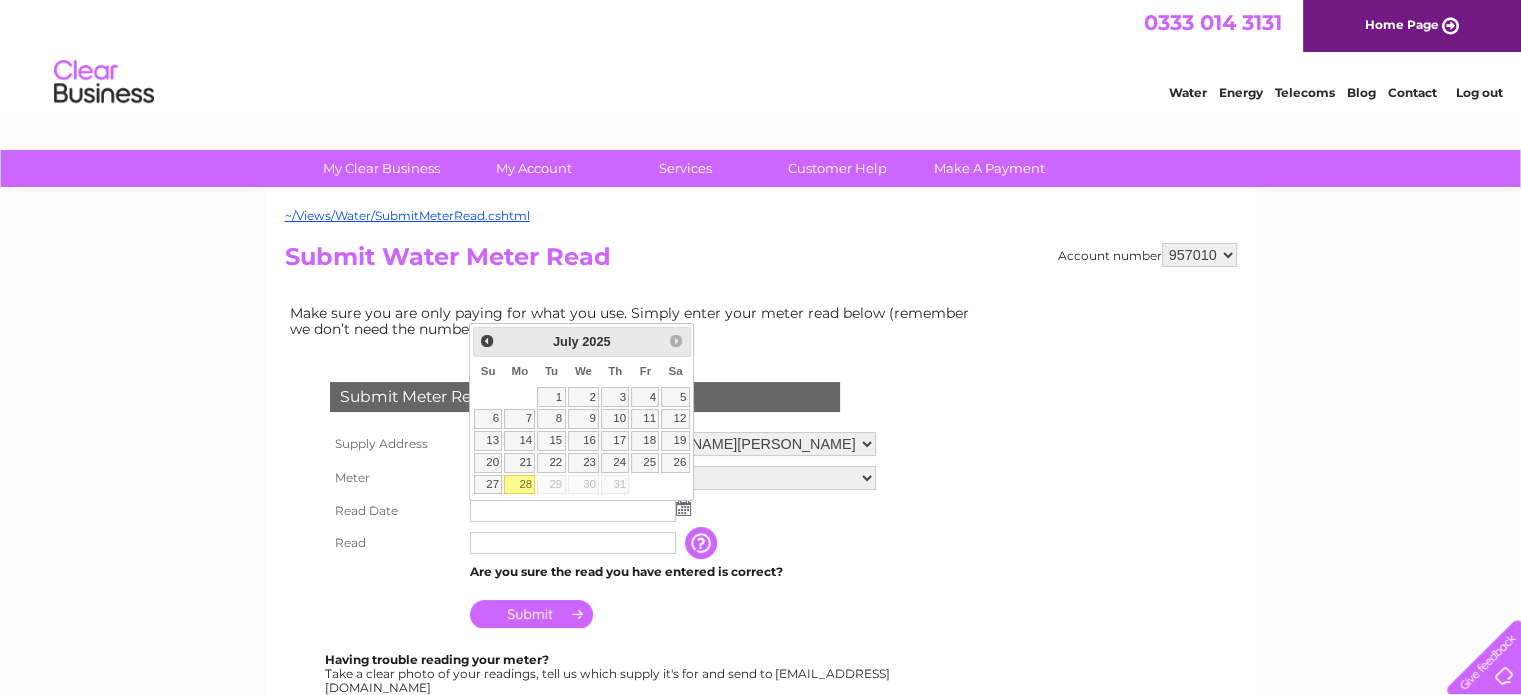 click on "28" at bounding box center (519, 485) 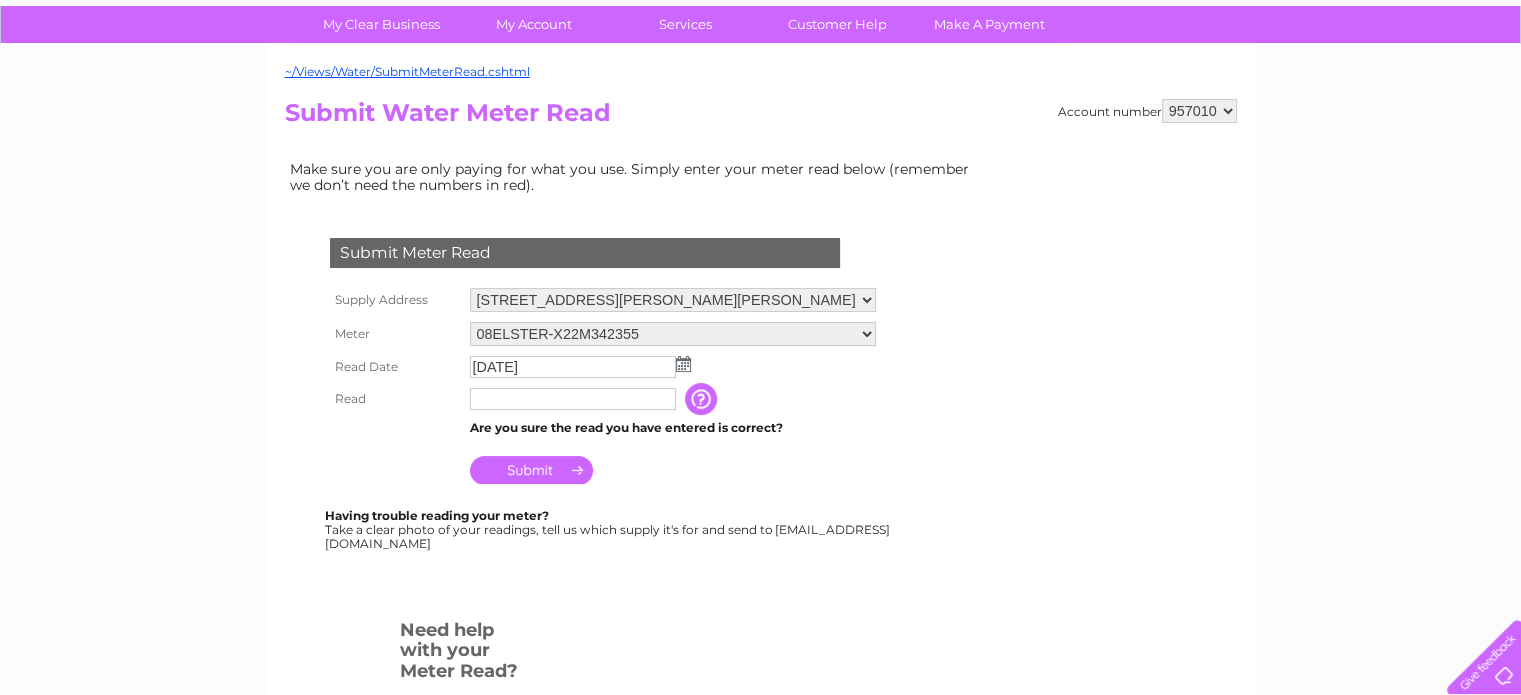 scroll, scrollTop: 152, scrollLeft: 0, axis: vertical 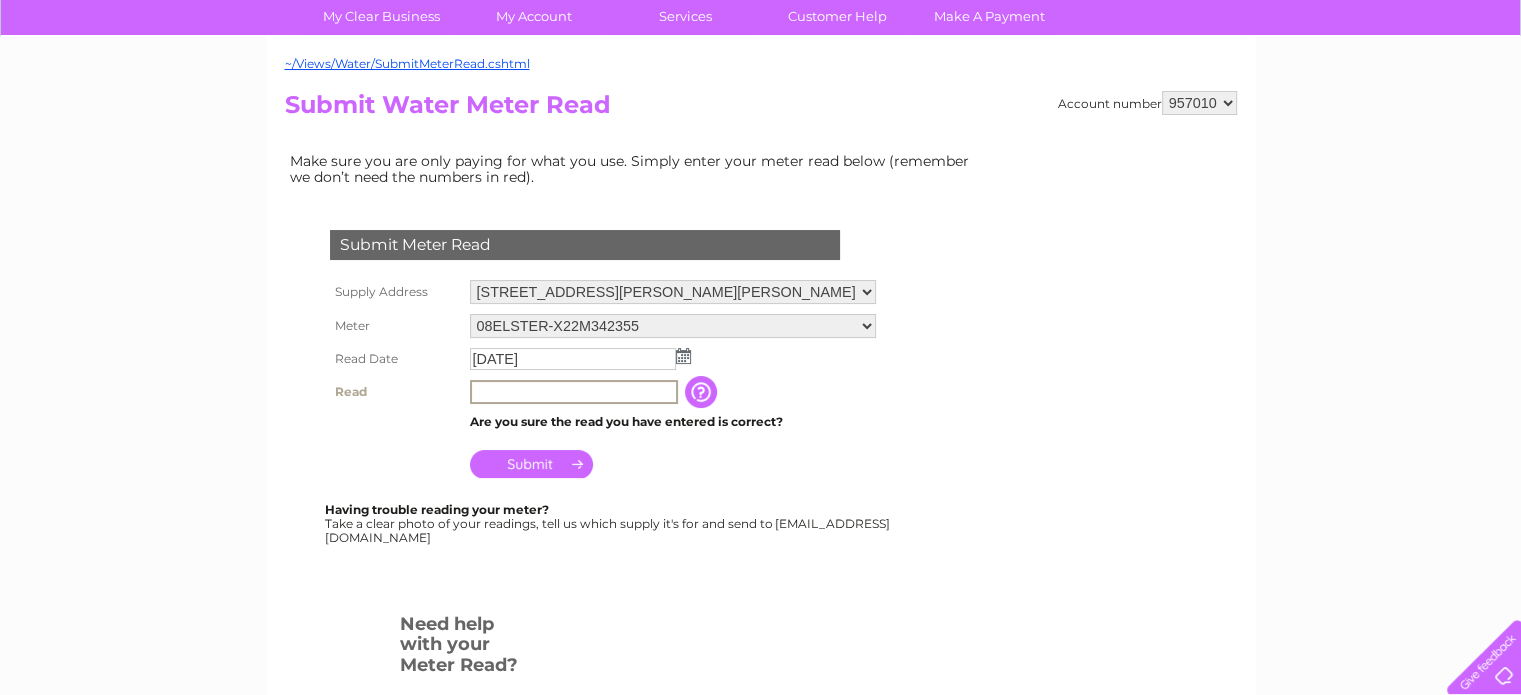click at bounding box center (574, 392) 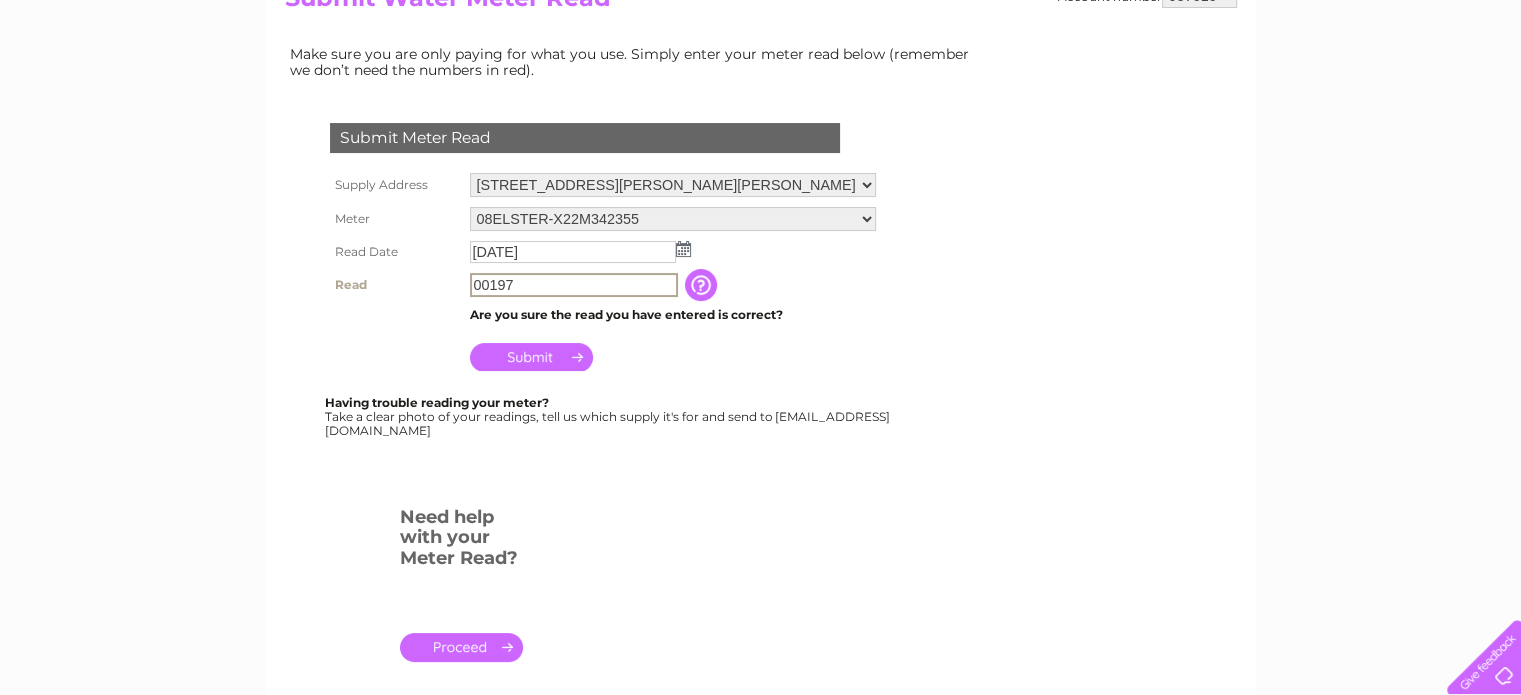 scroll, scrollTop: 260, scrollLeft: 0, axis: vertical 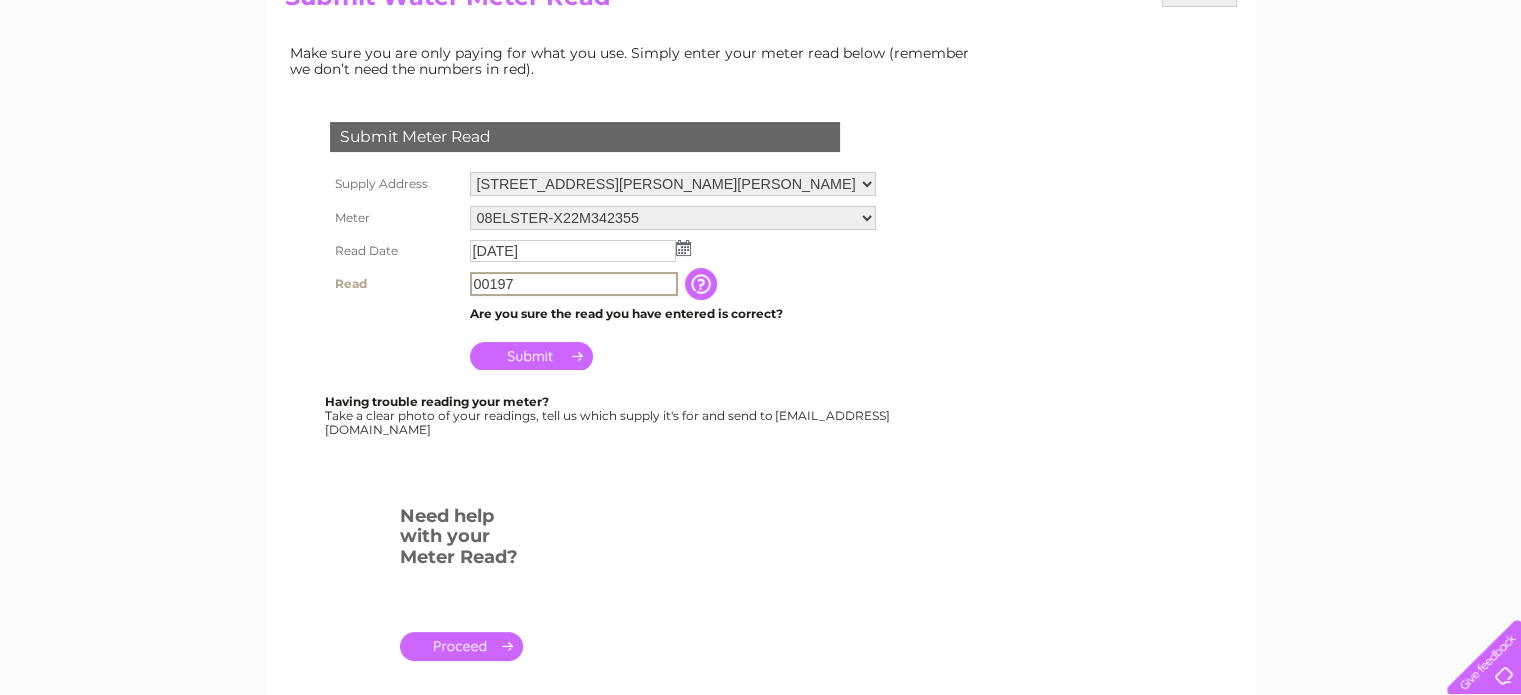 type on "00197" 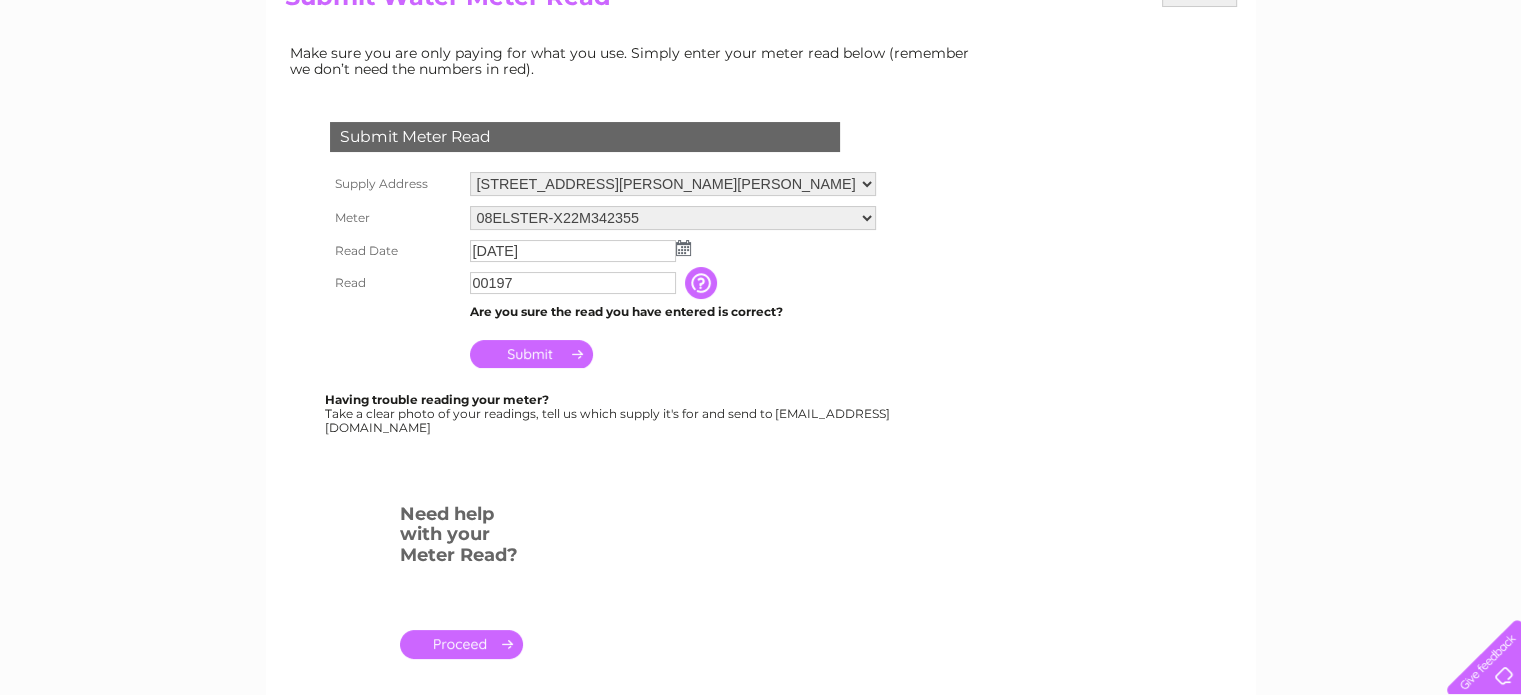 click on "Submit" at bounding box center (531, 354) 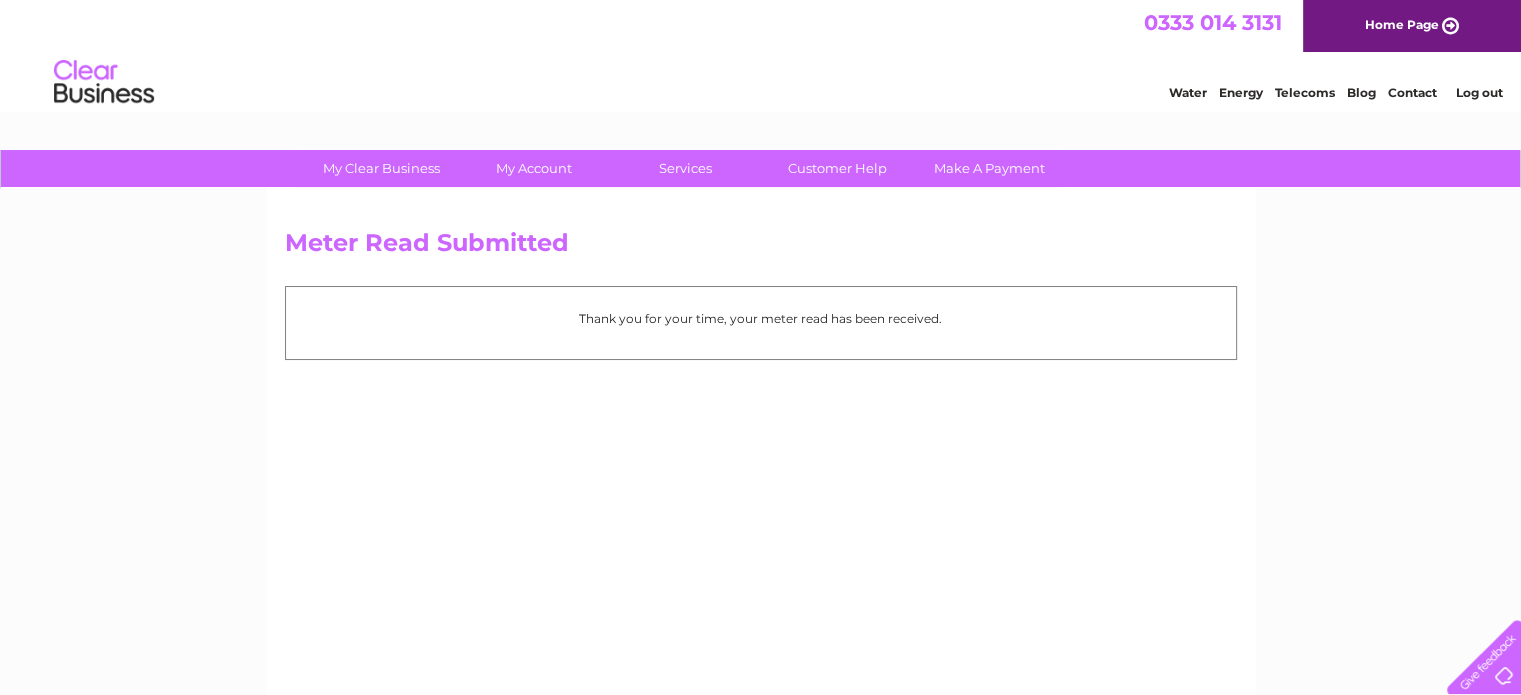 scroll, scrollTop: 0, scrollLeft: 0, axis: both 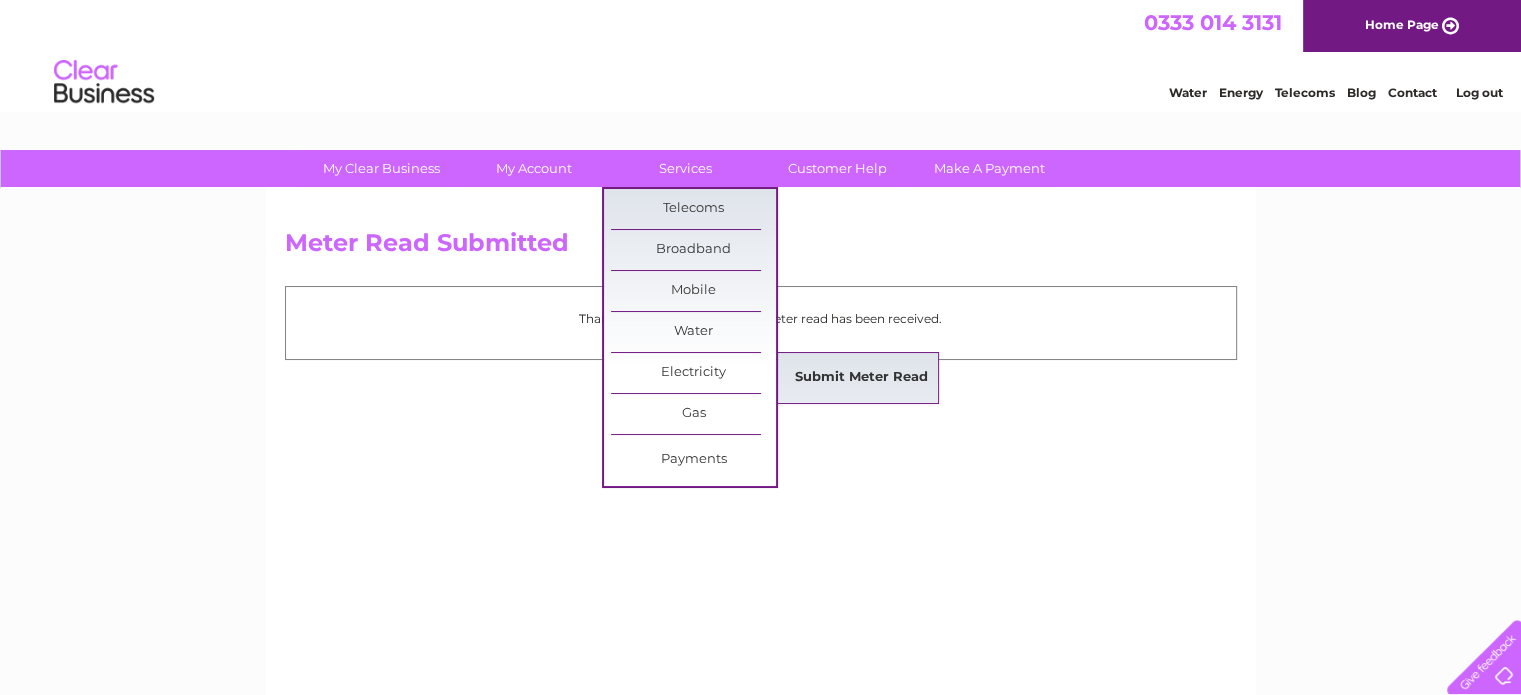 click on "Submit Meter Read" at bounding box center (861, 378) 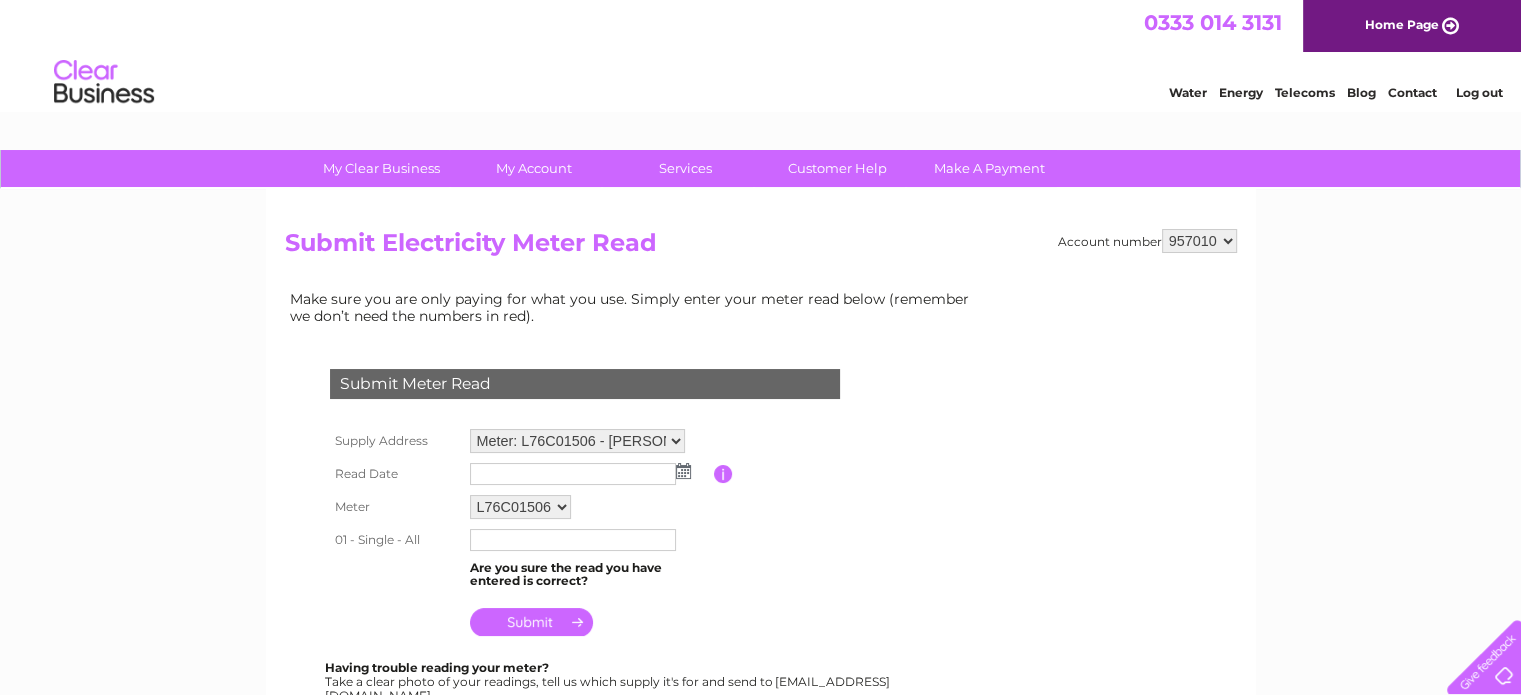 scroll, scrollTop: 0, scrollLeft: 0, axis: both 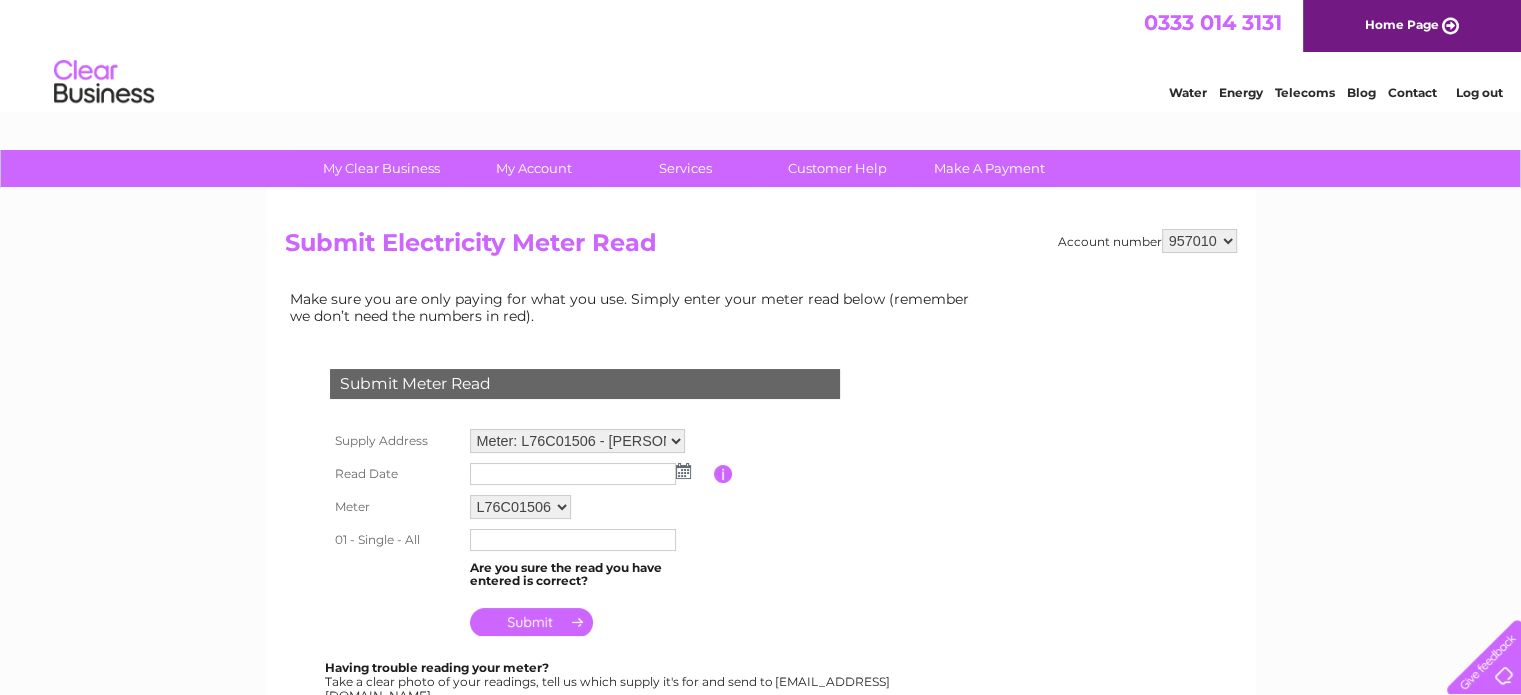 click at bounding box center (683, 471) 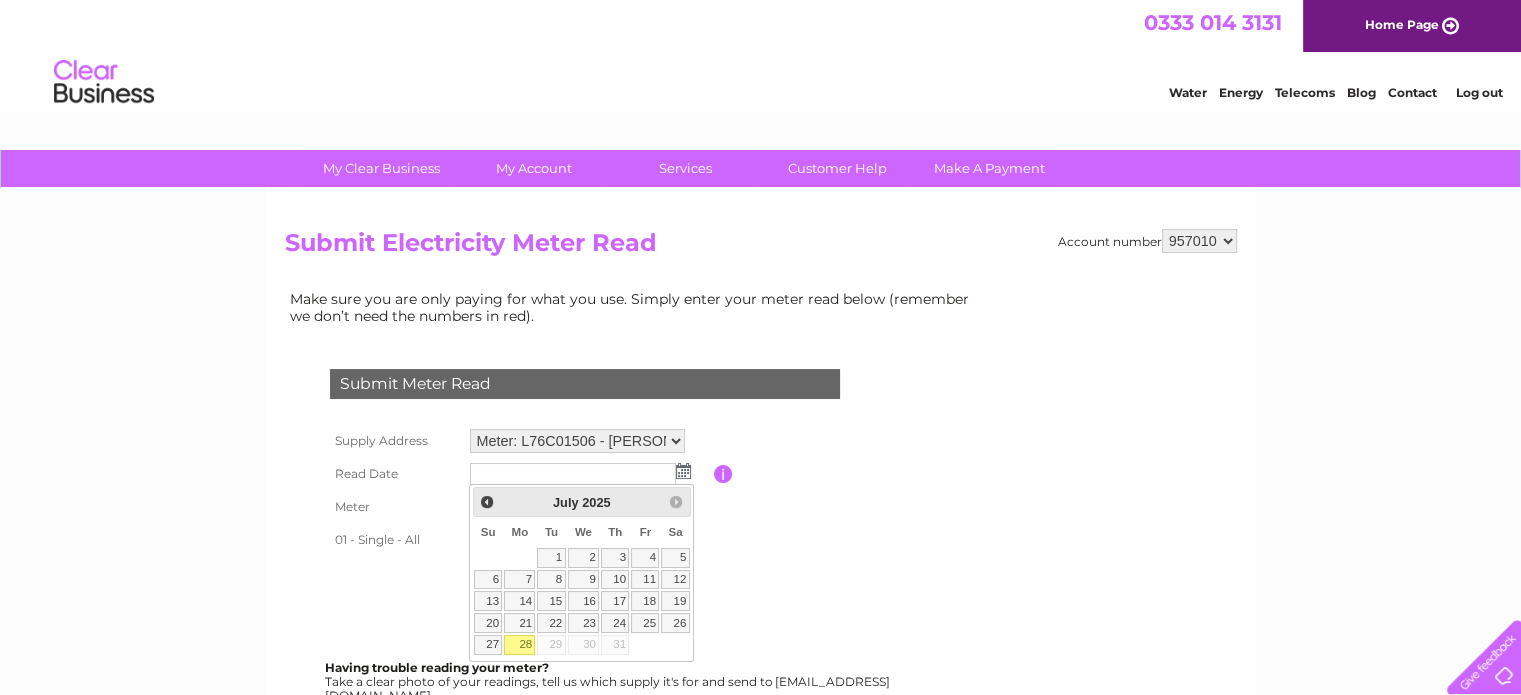 click on "28" at bounding box center [519, 645] 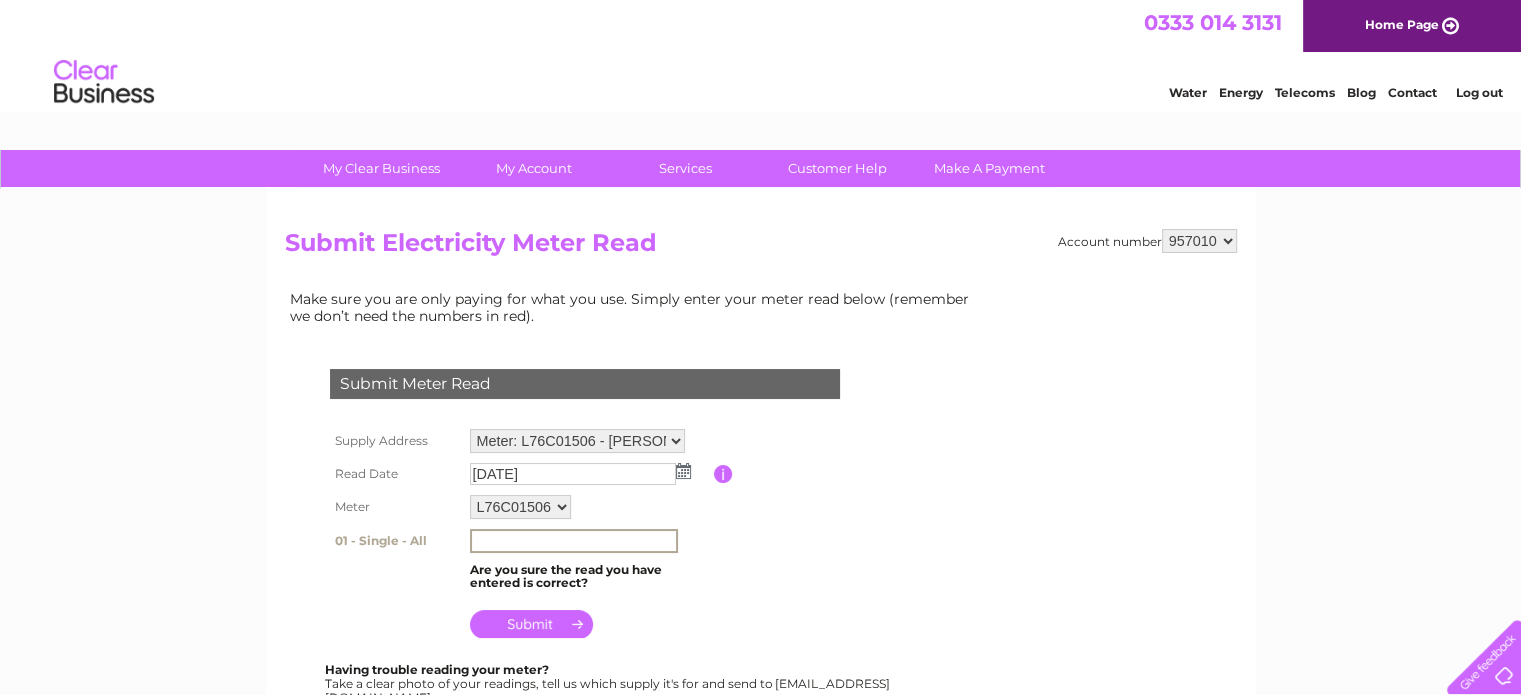 click at bounding box center (574, 541) 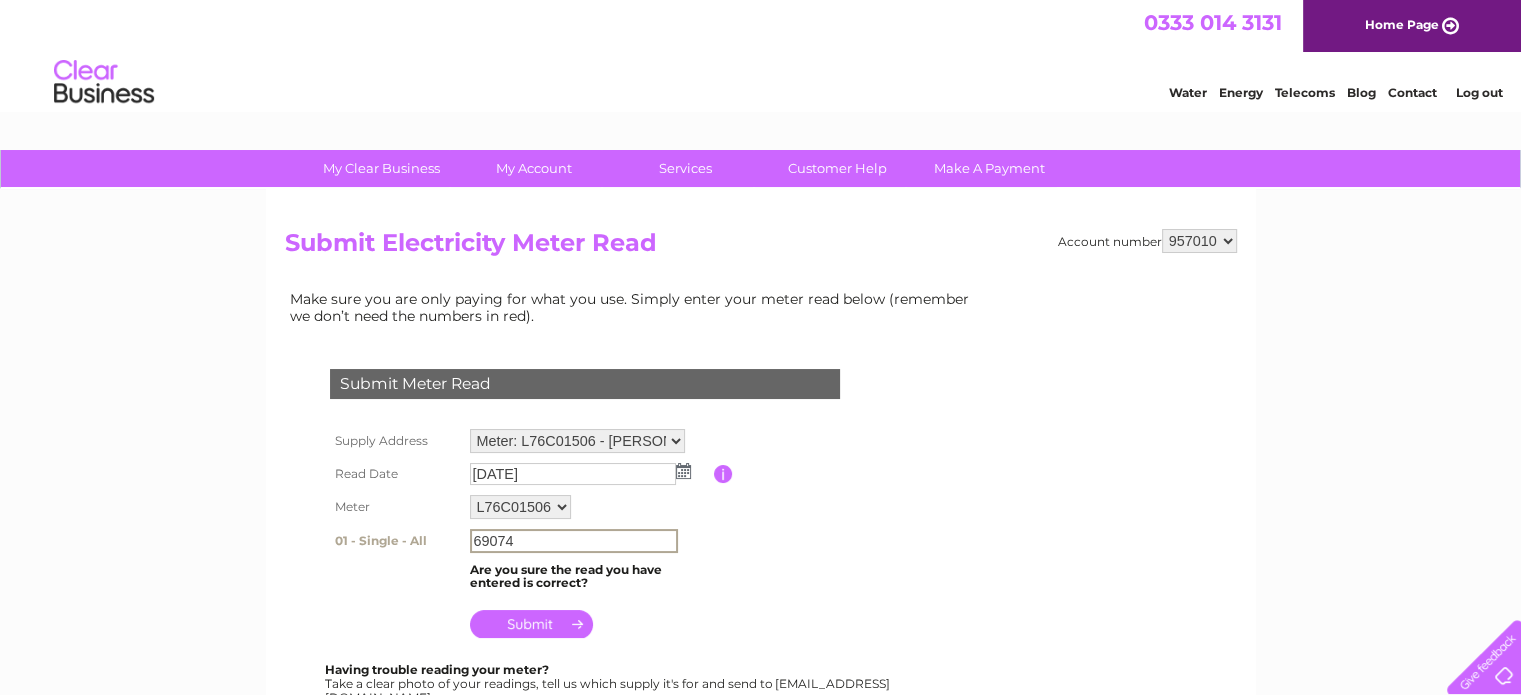 type on "69074" 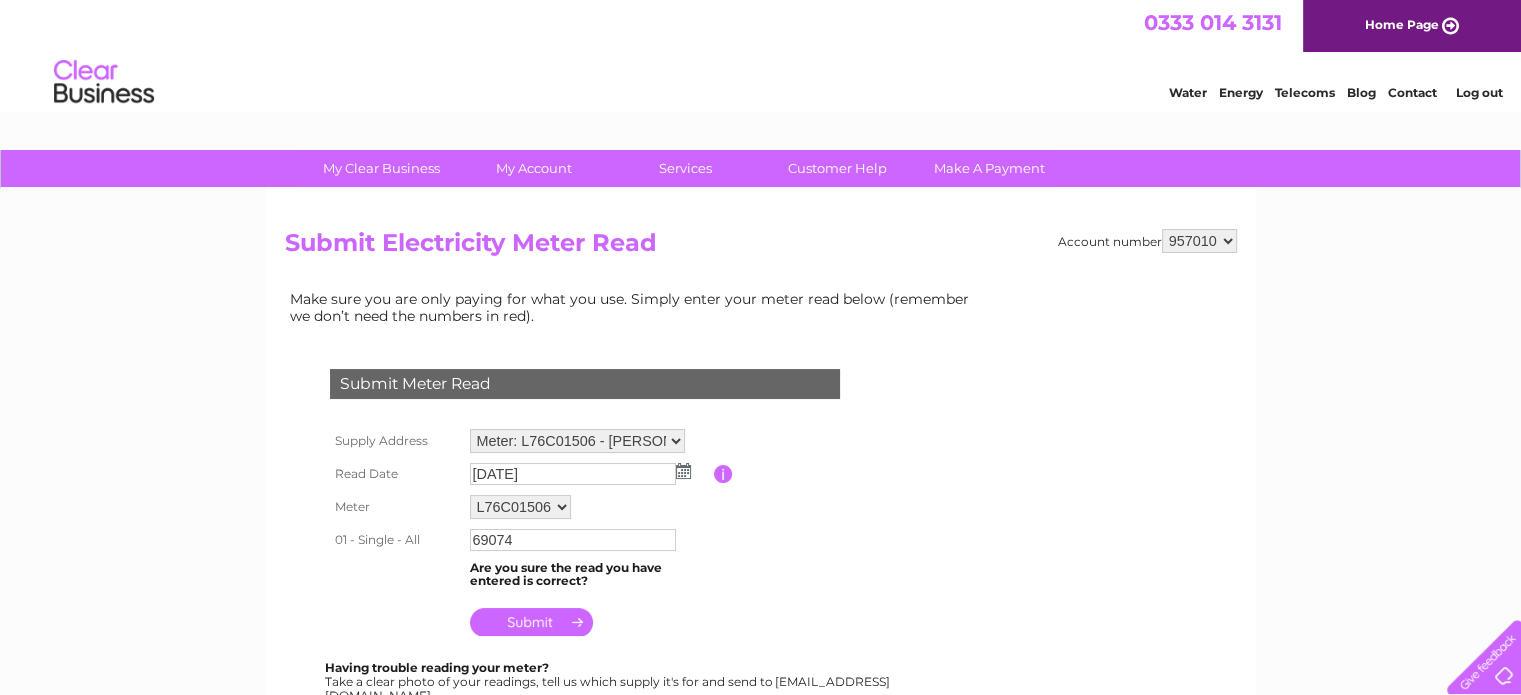 click at bounding box center (531, 622) 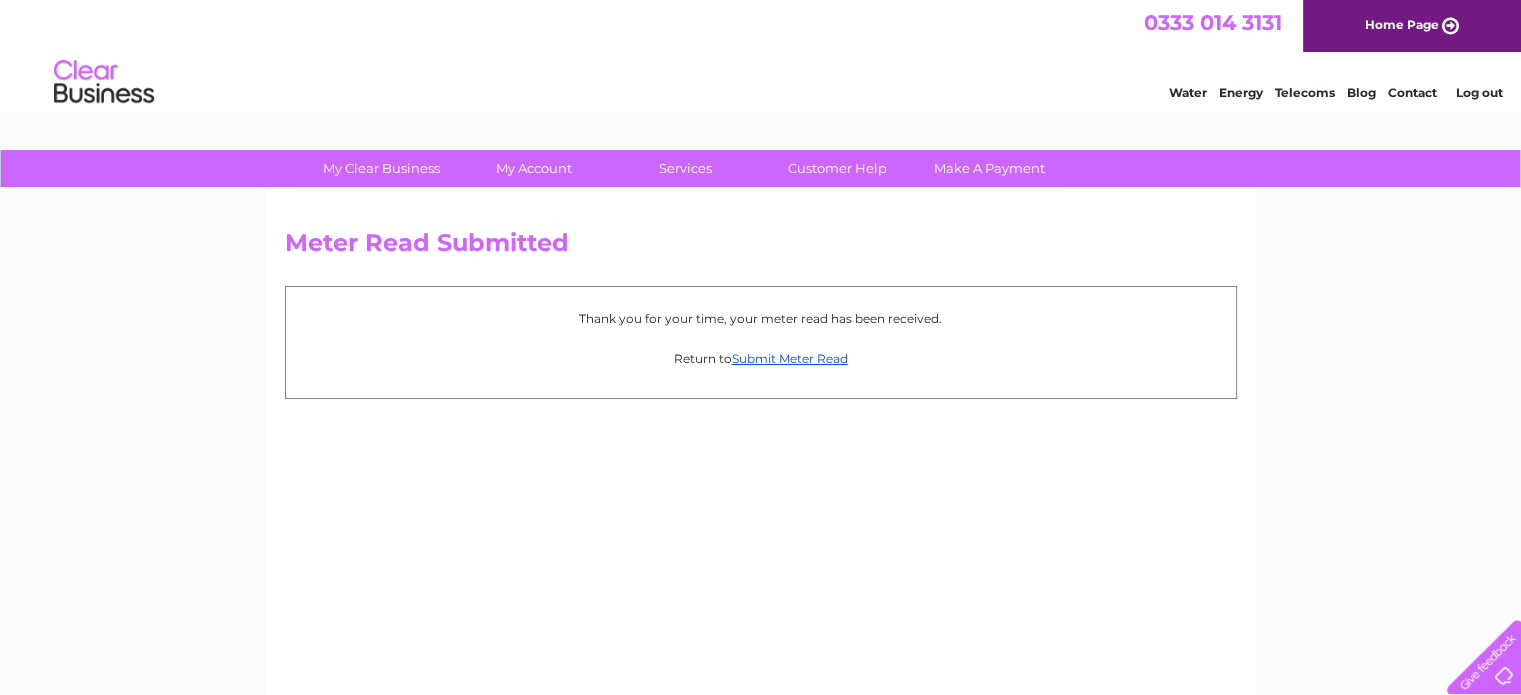 scroll, scrollTop: 0, scrollLeft: 0, axis: both 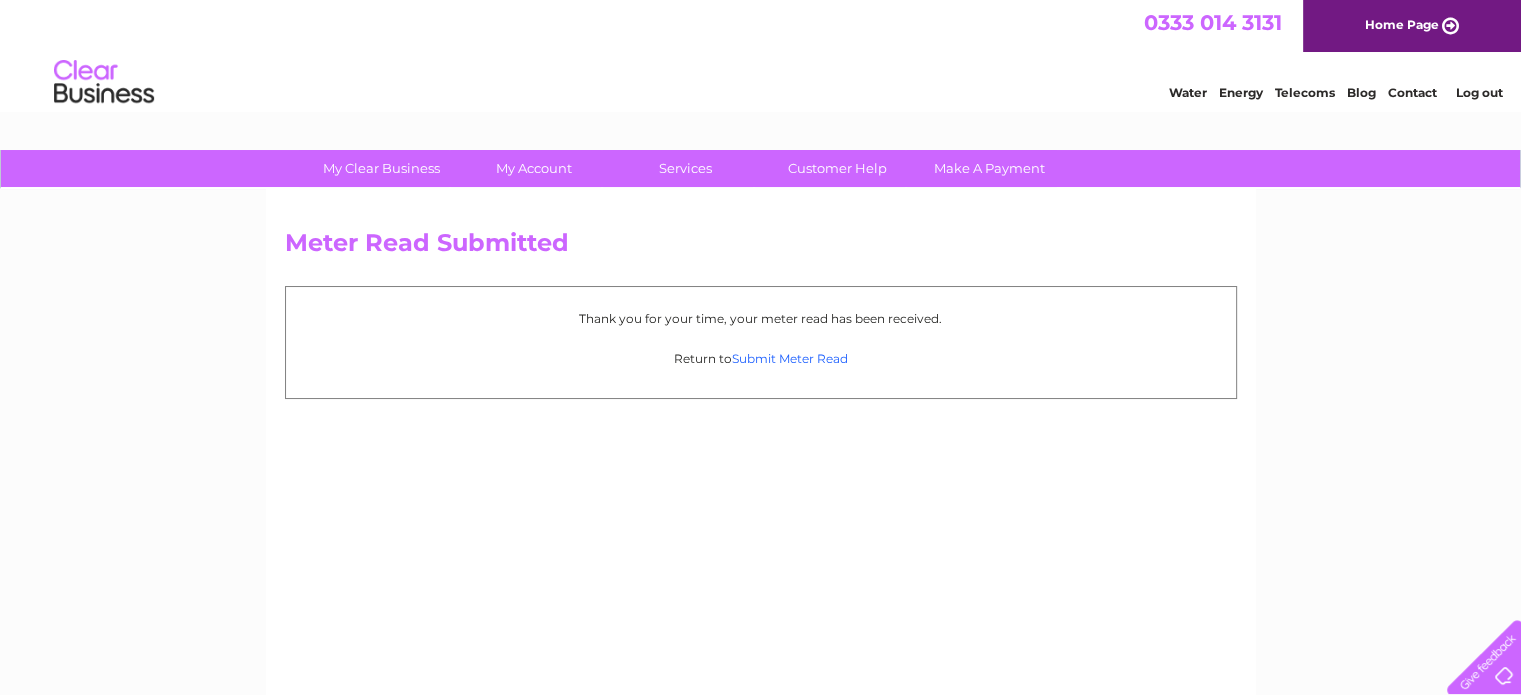 click on "Submit Meter Read" at bounding box center [790, 358] 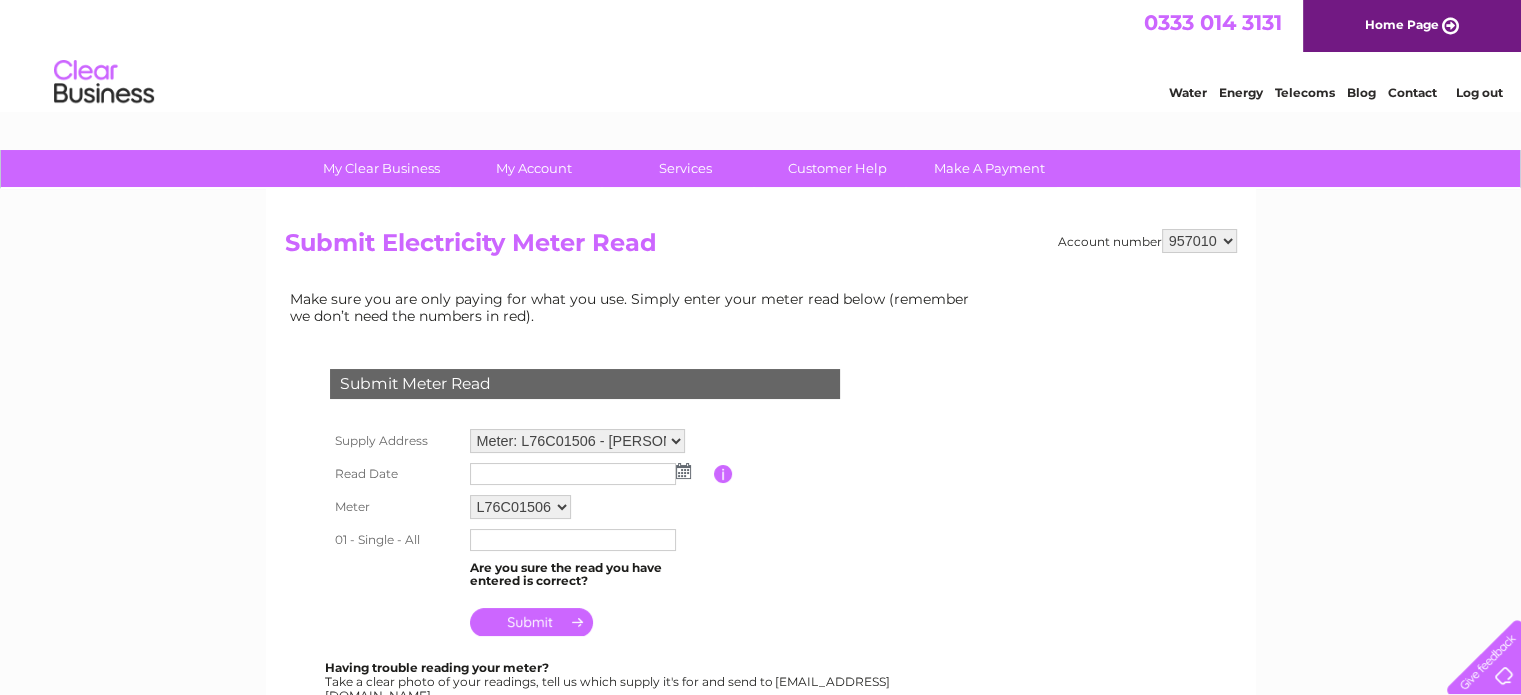 scroll, scrollTop: 0, scrollLeft: 0, axis: both 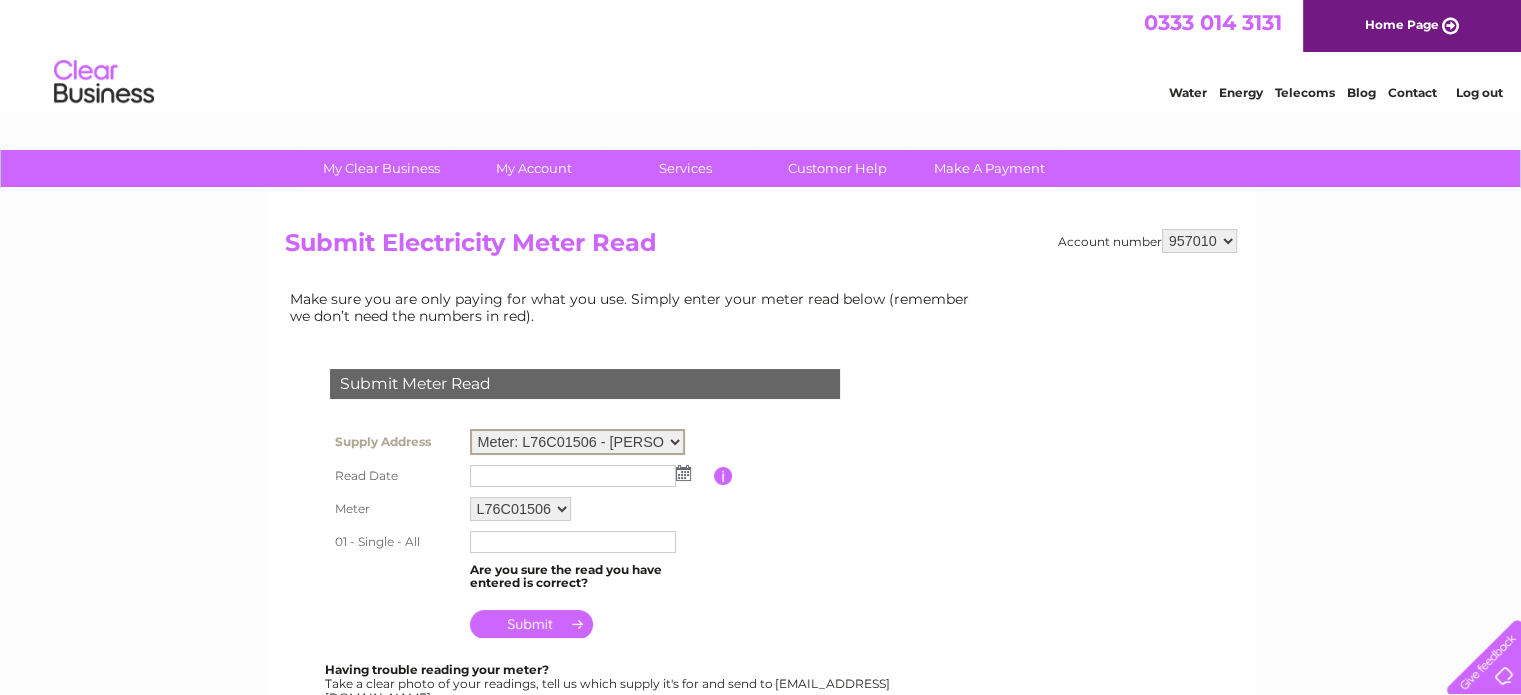 click on "Meter: L76C01506 - Mont Stewart, Whiting Bay, Isle Of Arran, KA27 8QR
Meter: L72C07443 - Mont Stewart, Whiting Bay, Isle Of Arran, KA27 8QR" at bounding box center [577, 442] 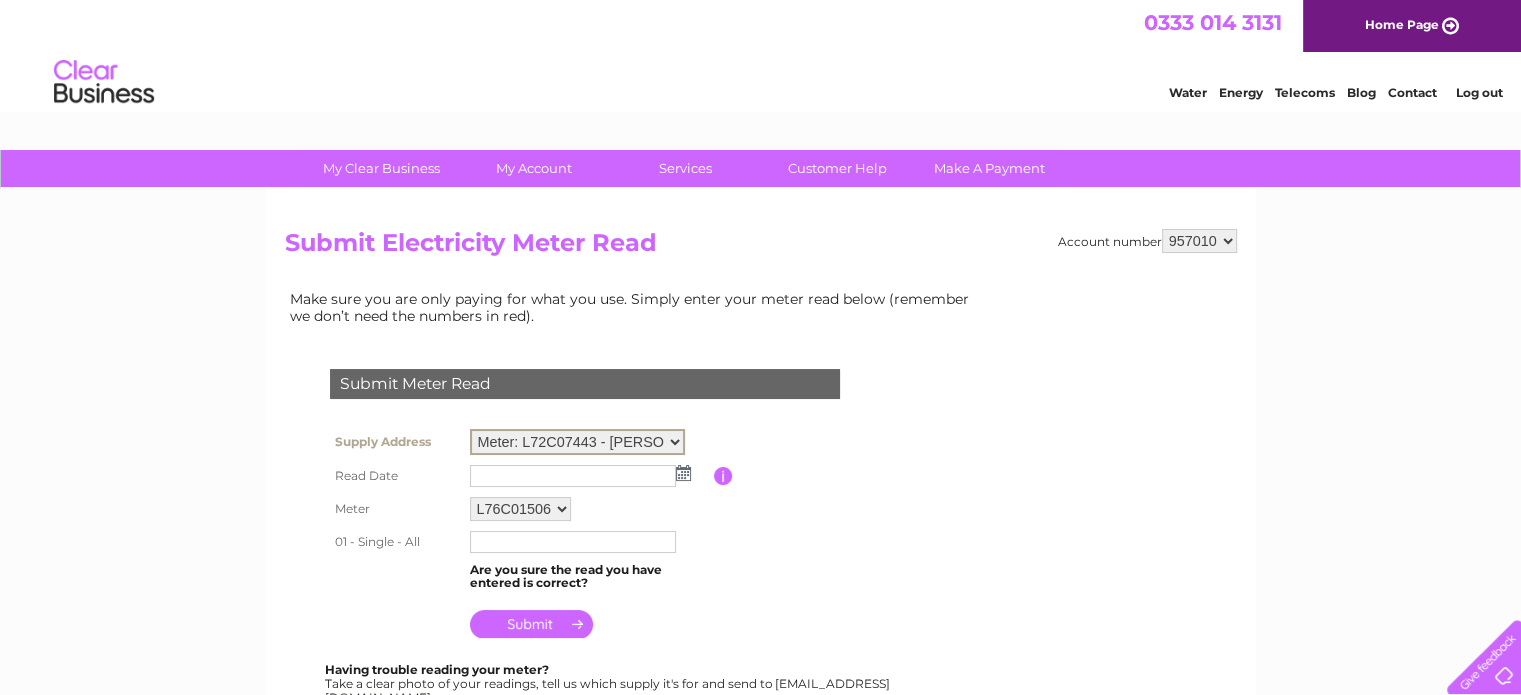 click on "Meter: L76C01506 - Mont Stewart, Whiting Bay, Isle Of Arran, KA27 8QR
Meter: L72C07443 - Mont Stewart, Whiting Bay, Isle Of Arran, KA27 8QR" at bounding box center [577, 442] 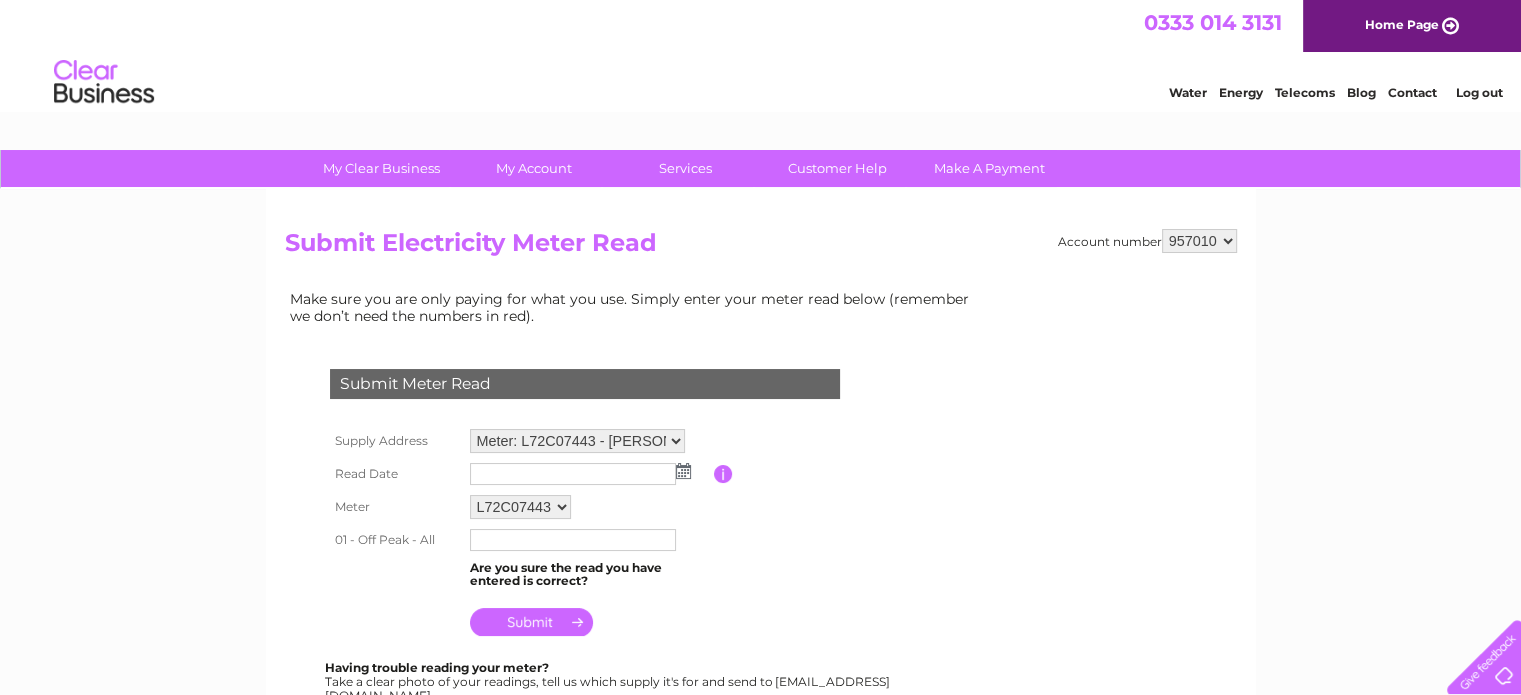 scroll, scrollTop: 0, scrollLeft: 0, axis: both 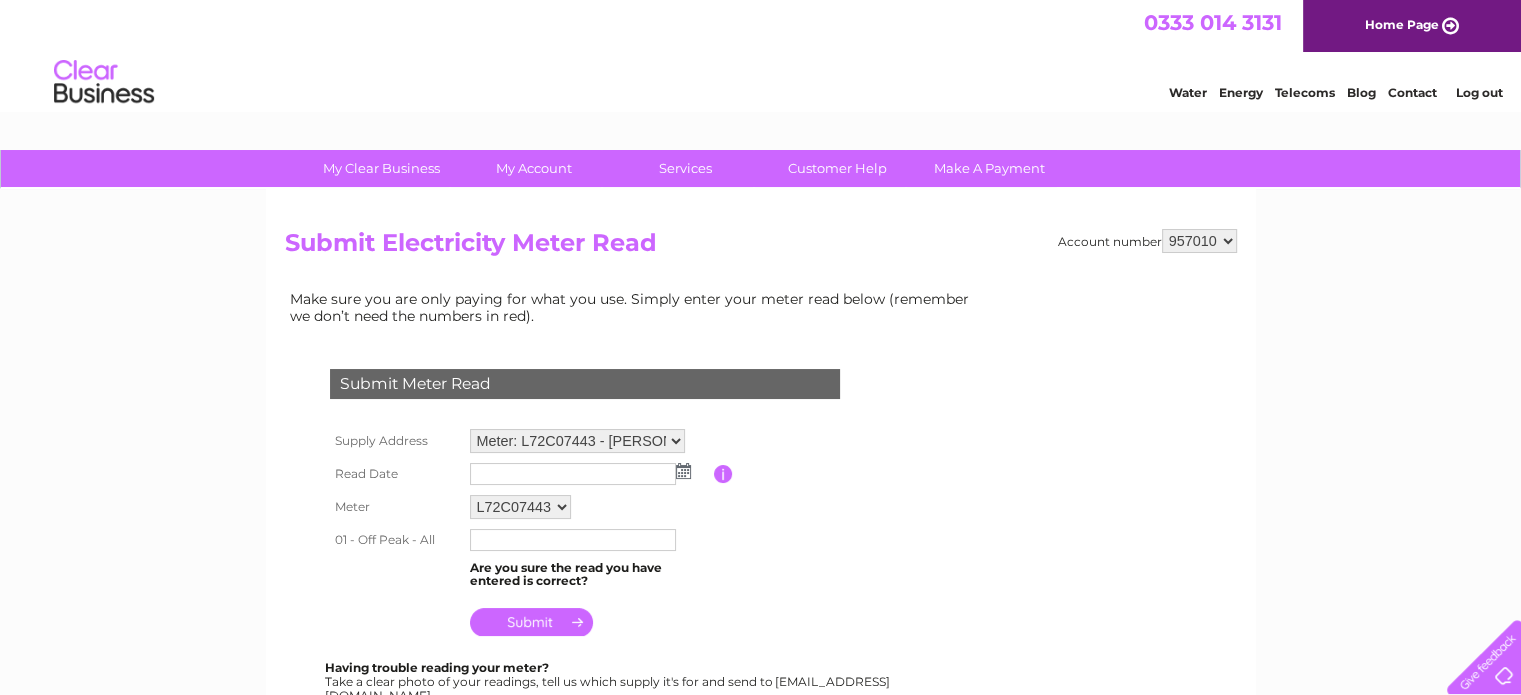 click at bounding box center (683, 471) 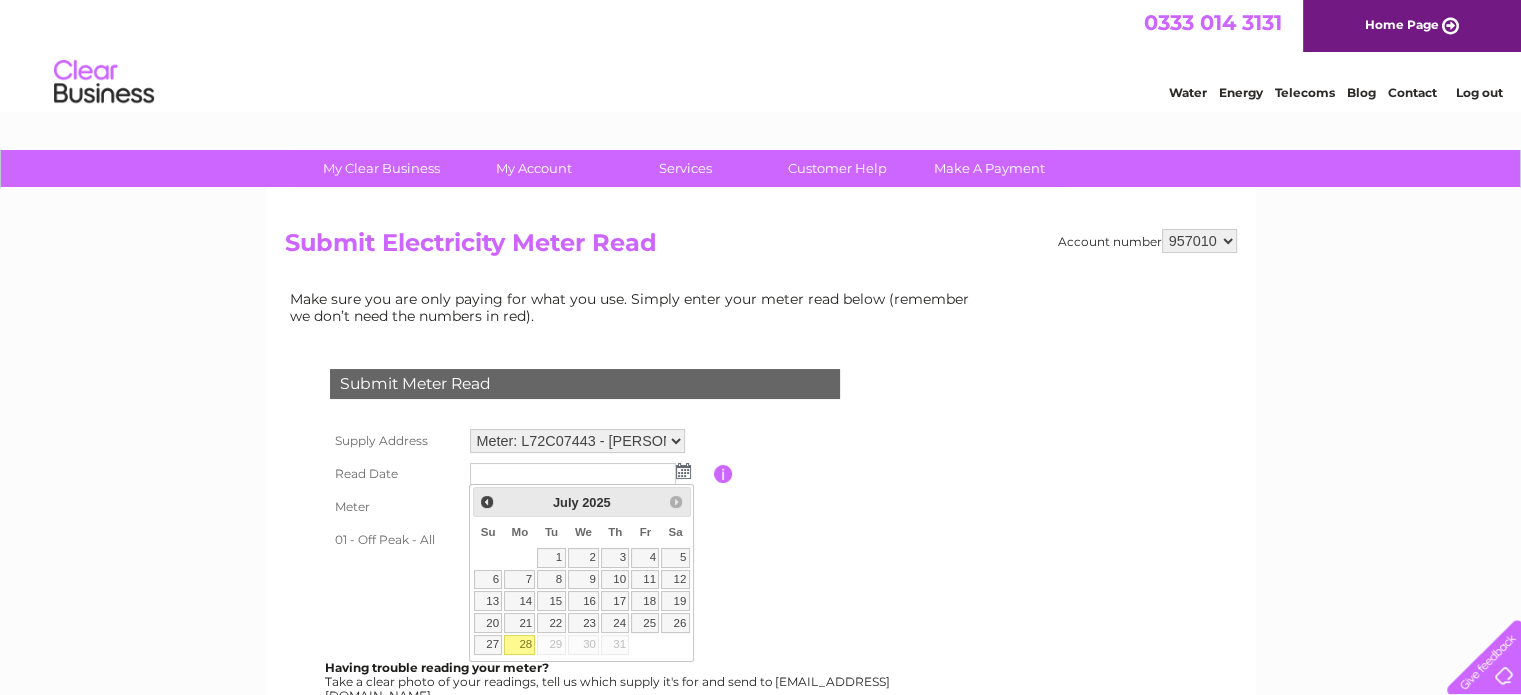 click on "28" at bounding box center (519, 645) 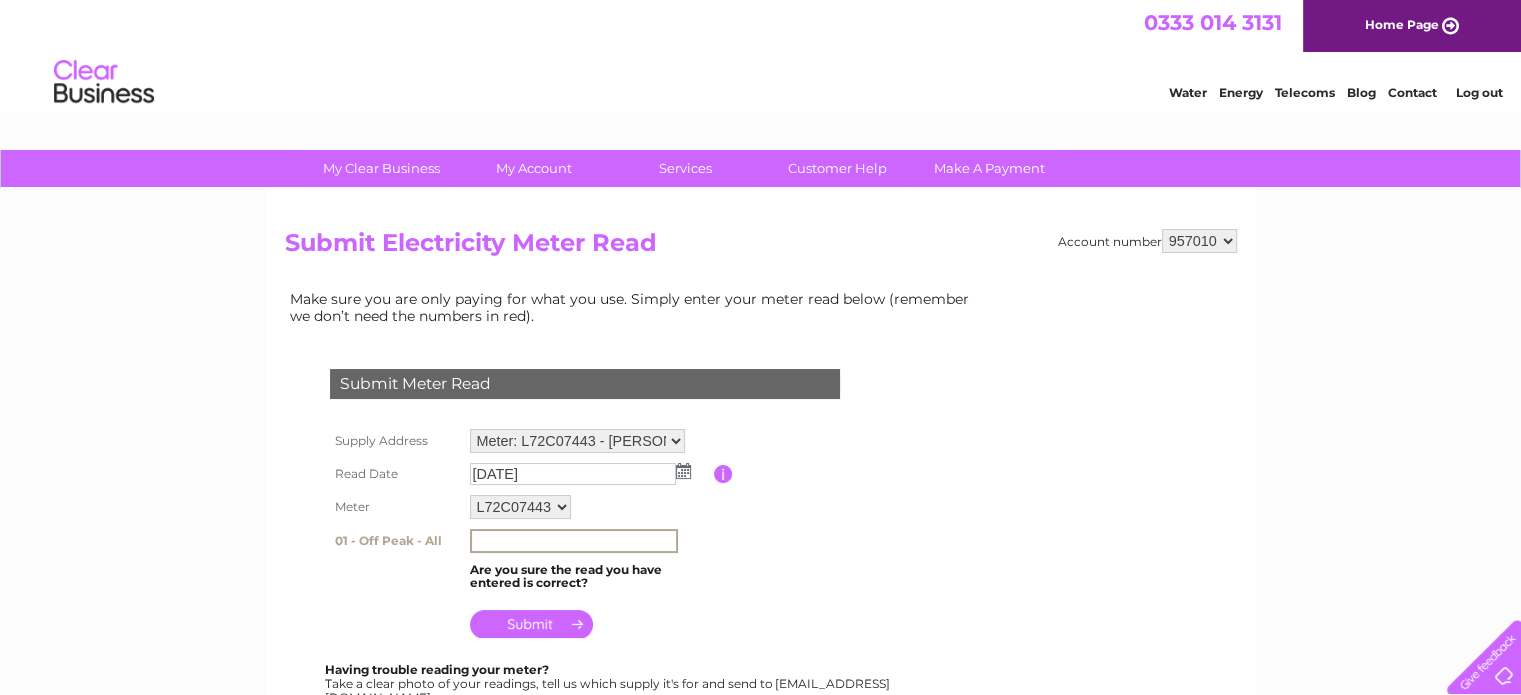 click at bounding box center (574, 541) 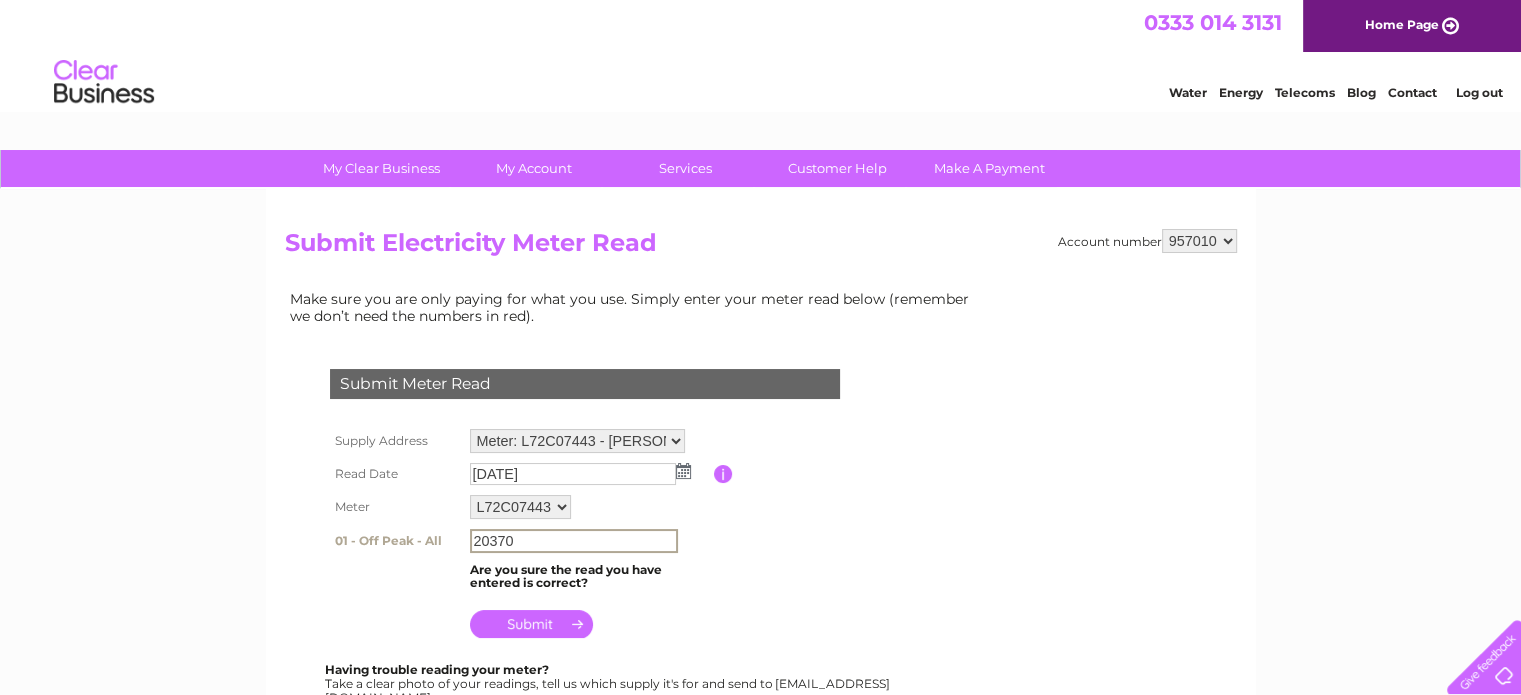 type on "20370" 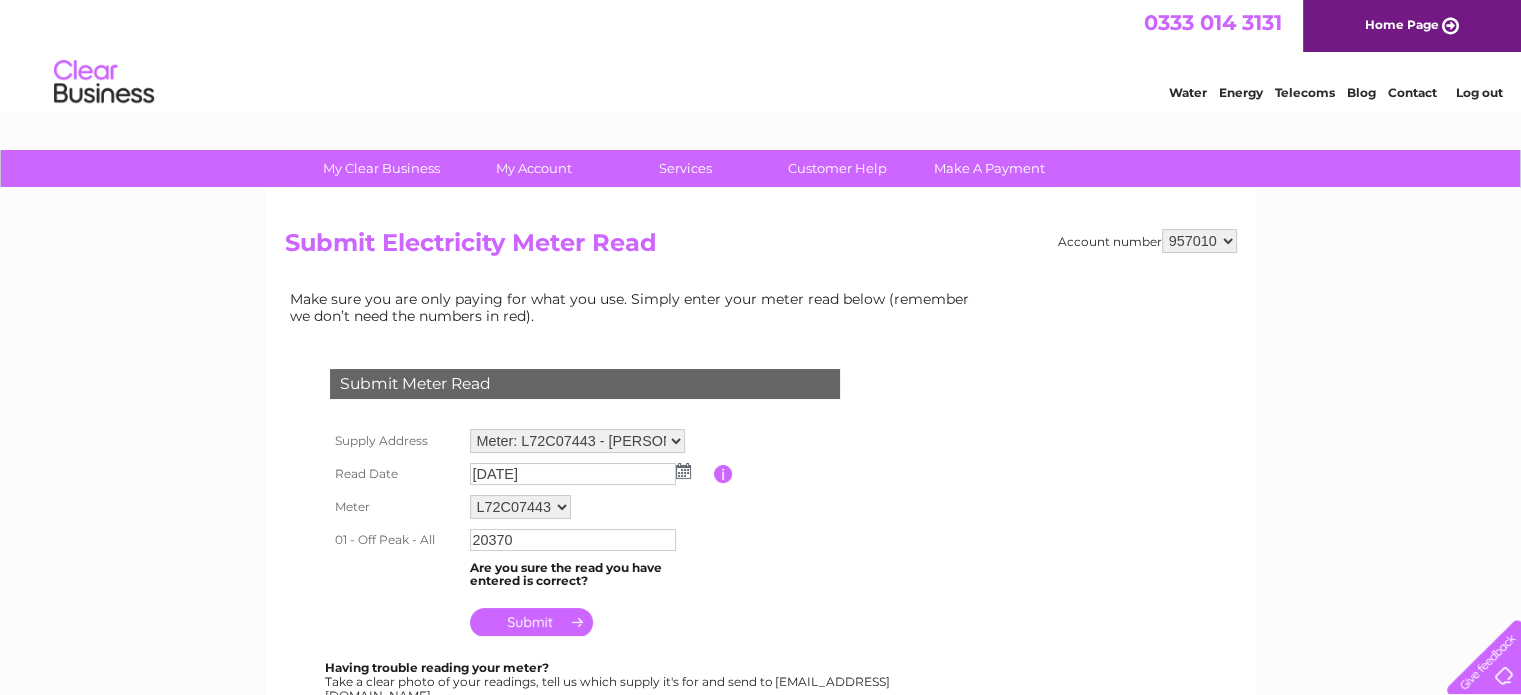 click at bounding box center (531, 622) 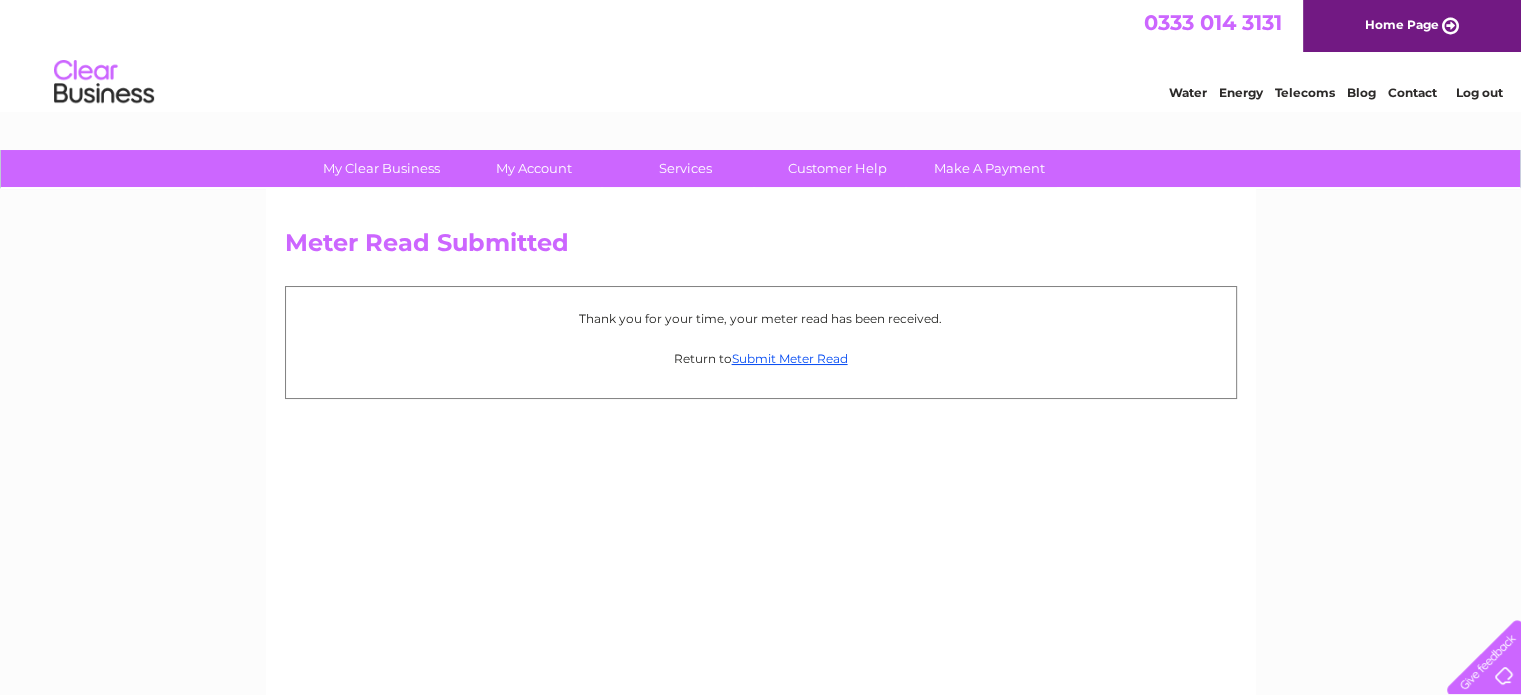 scroll, scrollTop: 0, scrollLeft: 0, axis: both 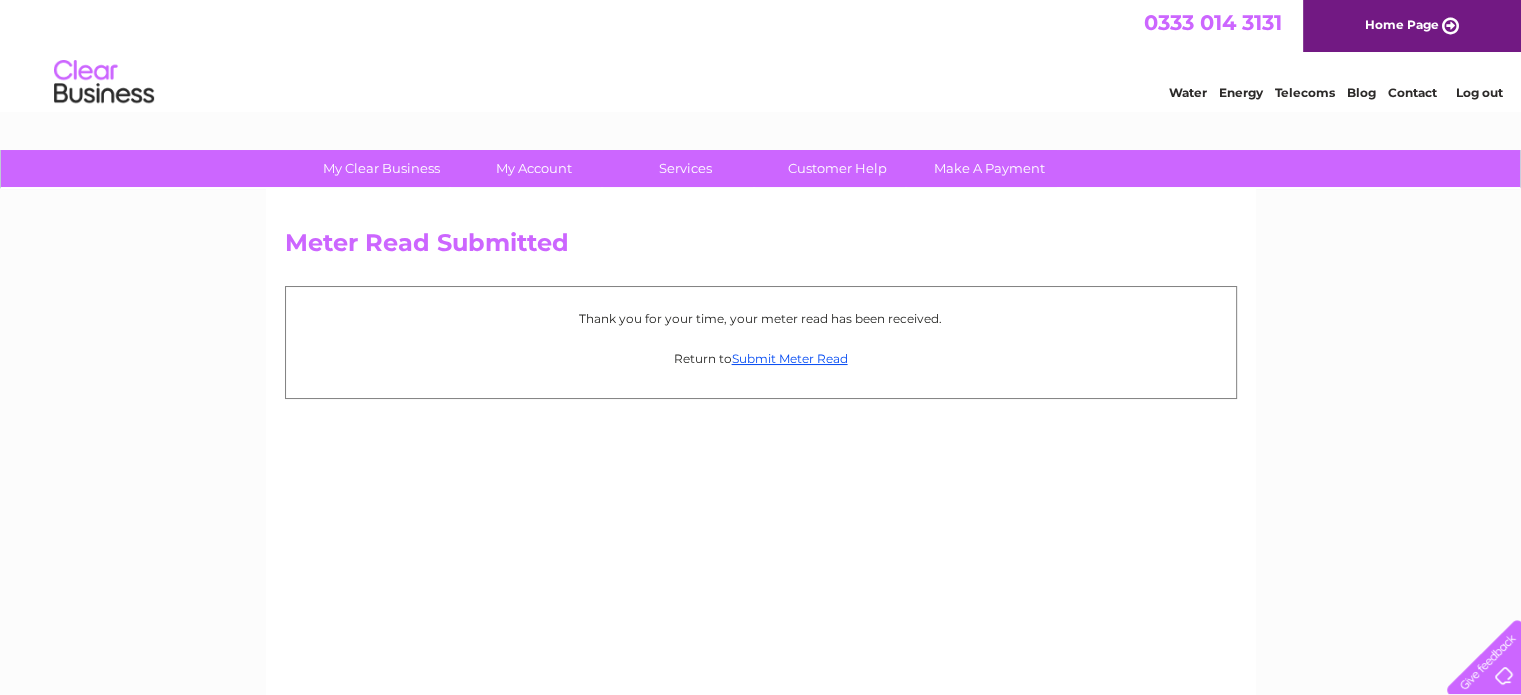 click on "Log out" at bounding box center (1478, 92) 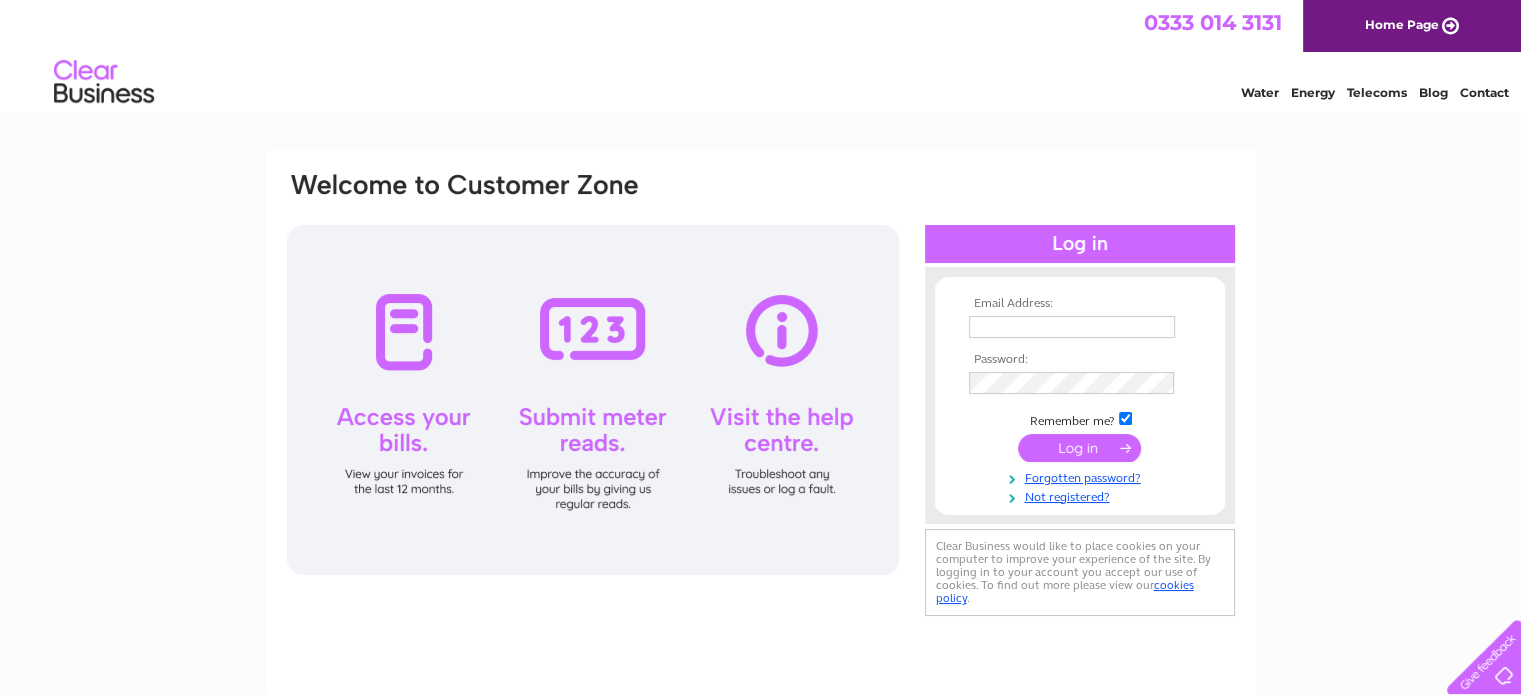 scroll, scrollTop: 0, scrollLeft: 0, axis: both 